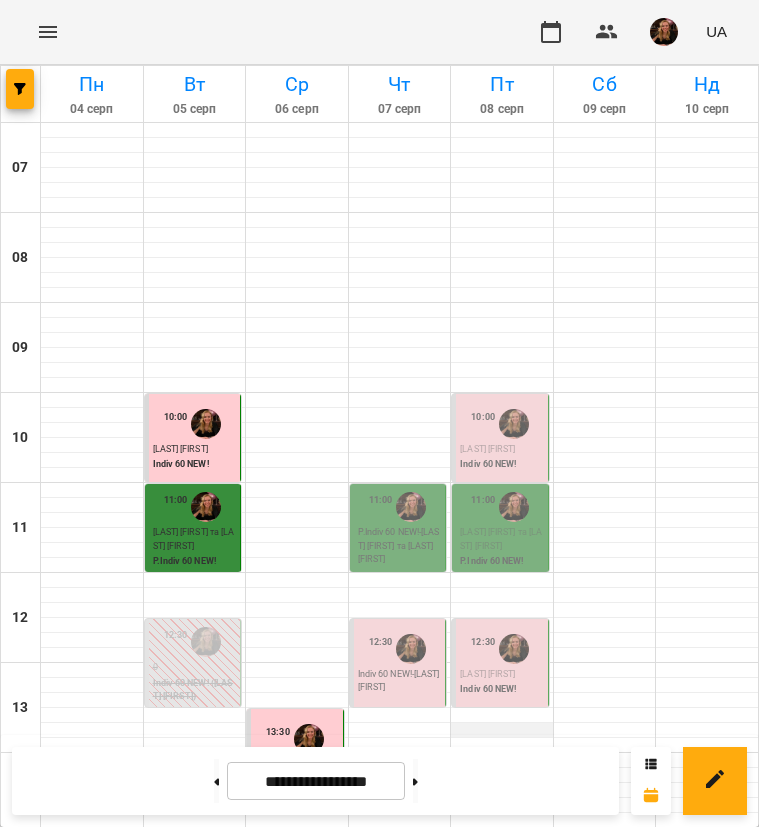 scroll, scrollTop: 0, scrollLeft: 0, axis: both 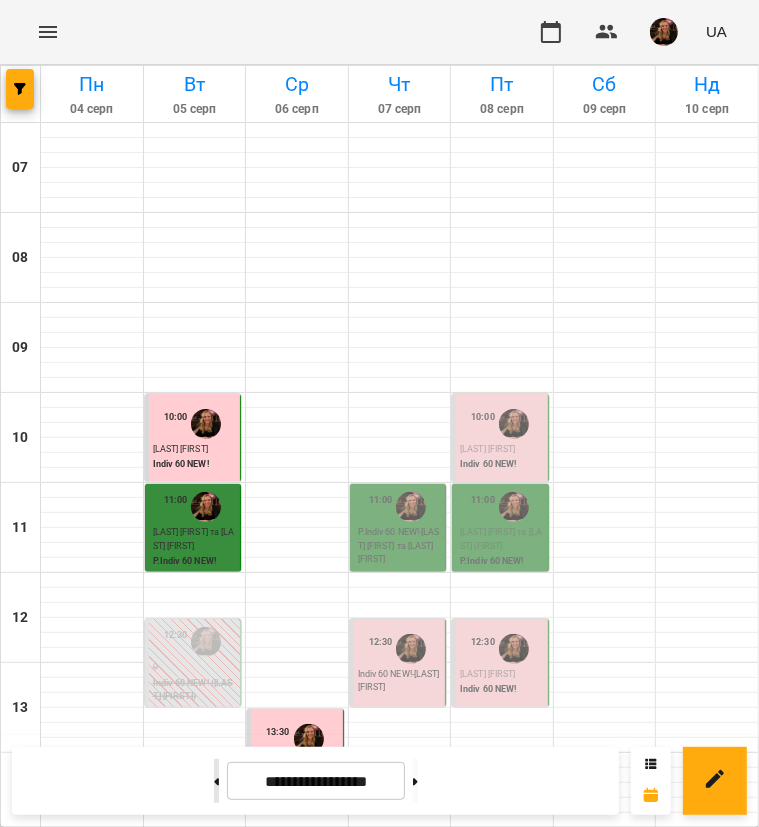 click 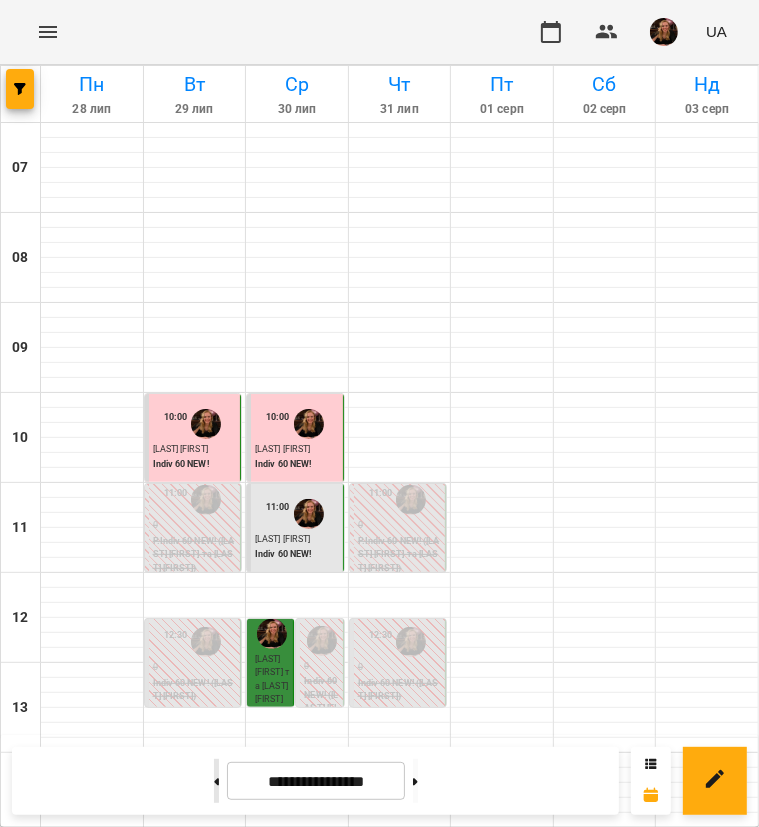 click at bounding box center (216, 781) 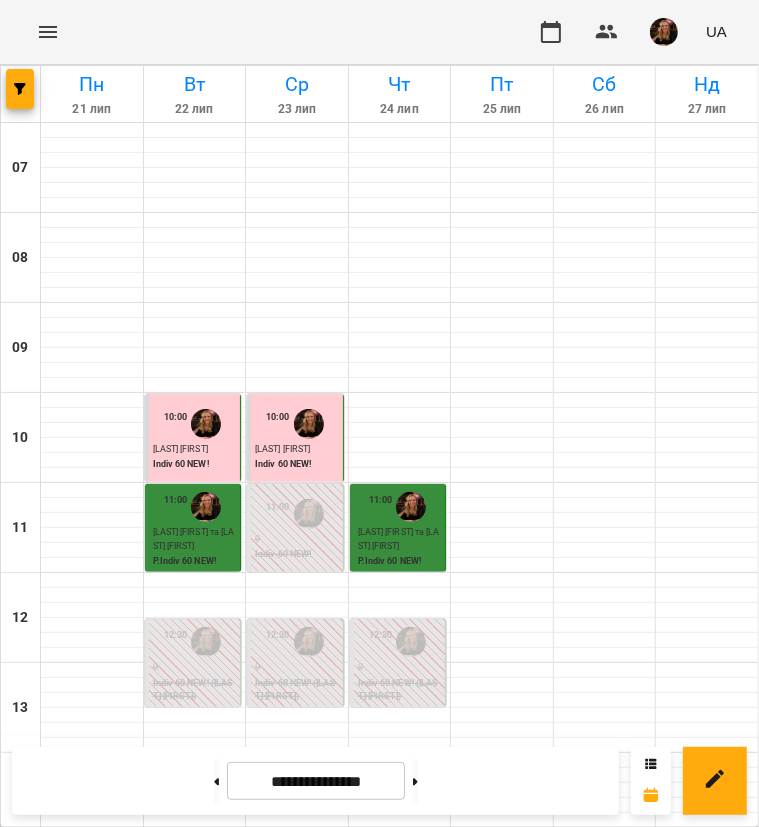 scroll, scrollTop: 440, scrollLeft: 0, axis: vertical 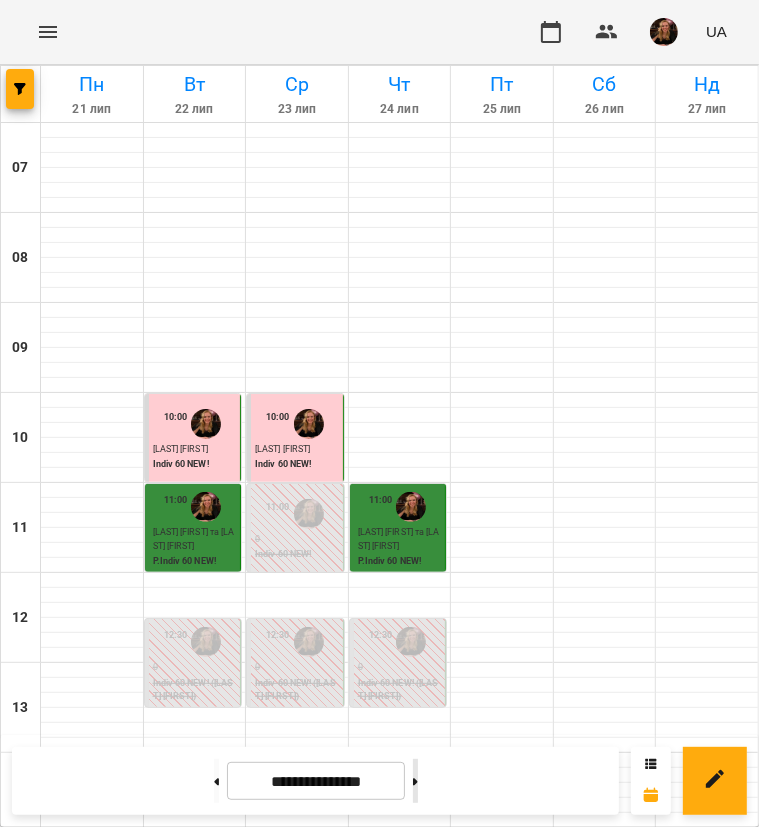 click 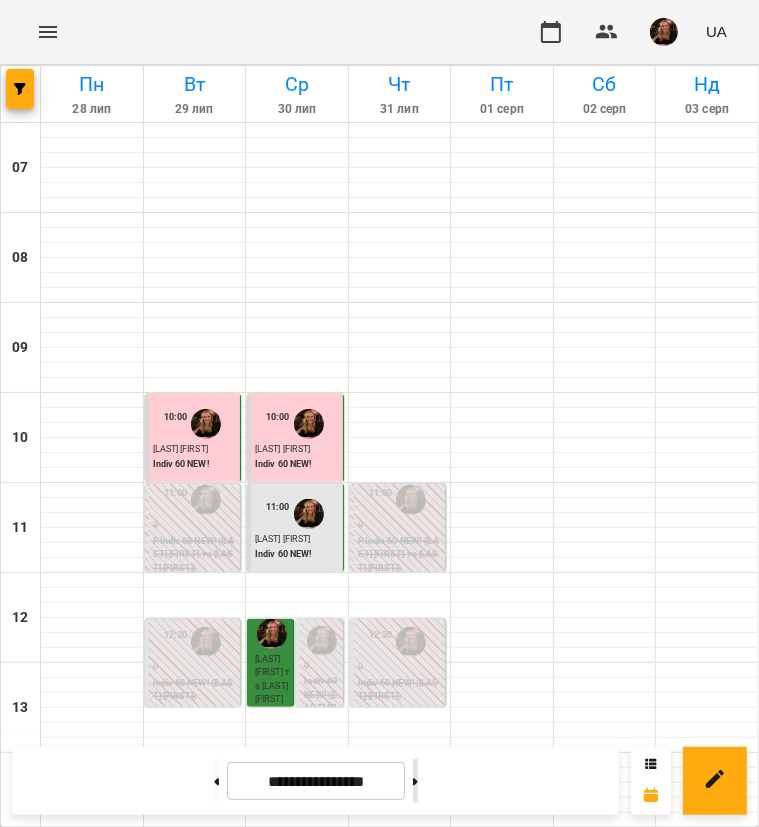 click 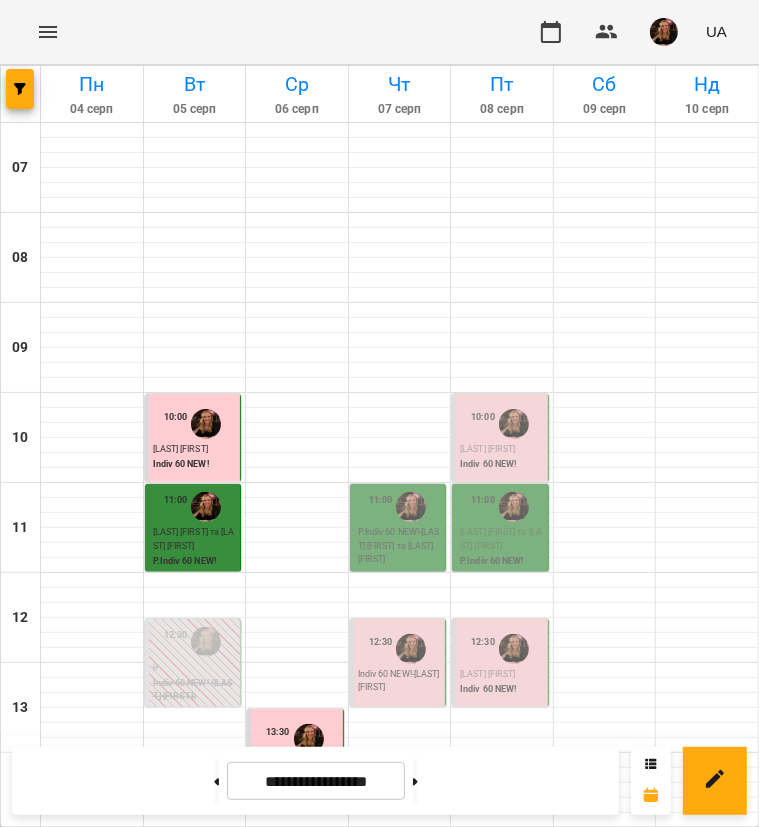 scroll, scrollTop: 640, scrollLeft: 0, axis: vertical 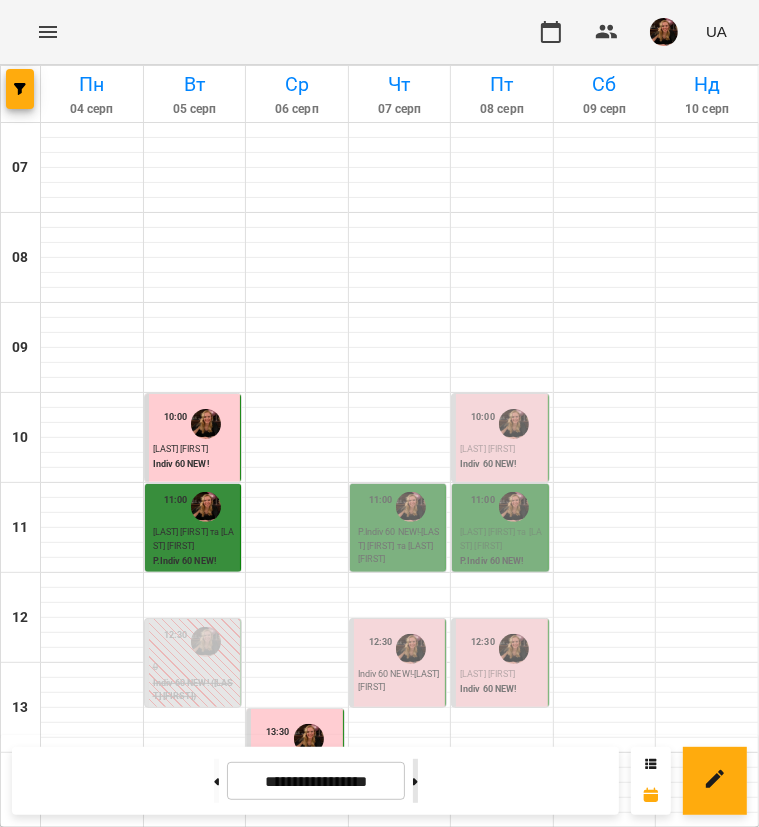 click at bounding box center (415, 781) 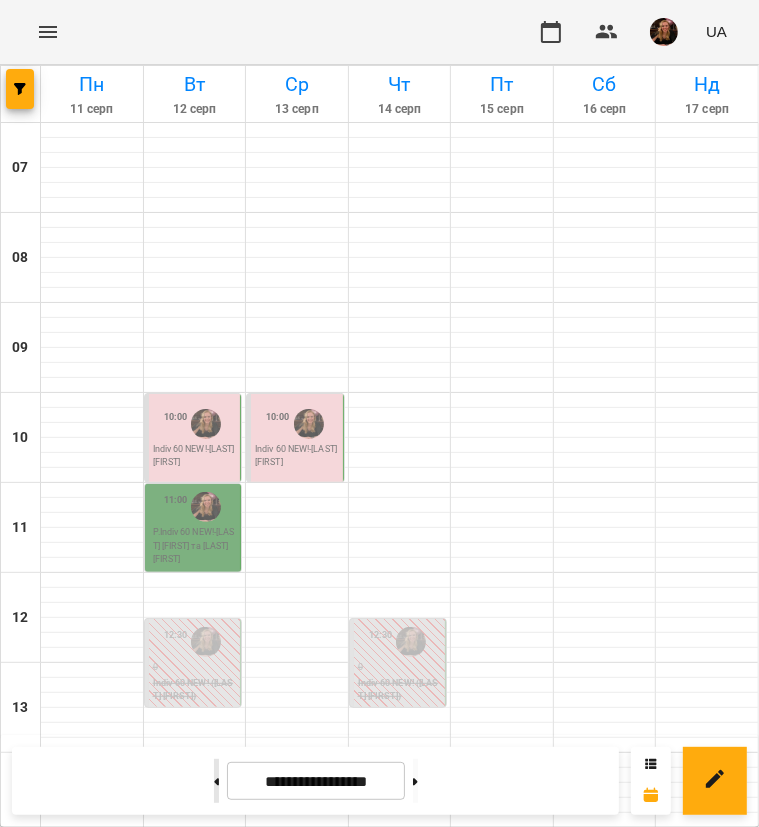 click at bounding box center (216, 781) 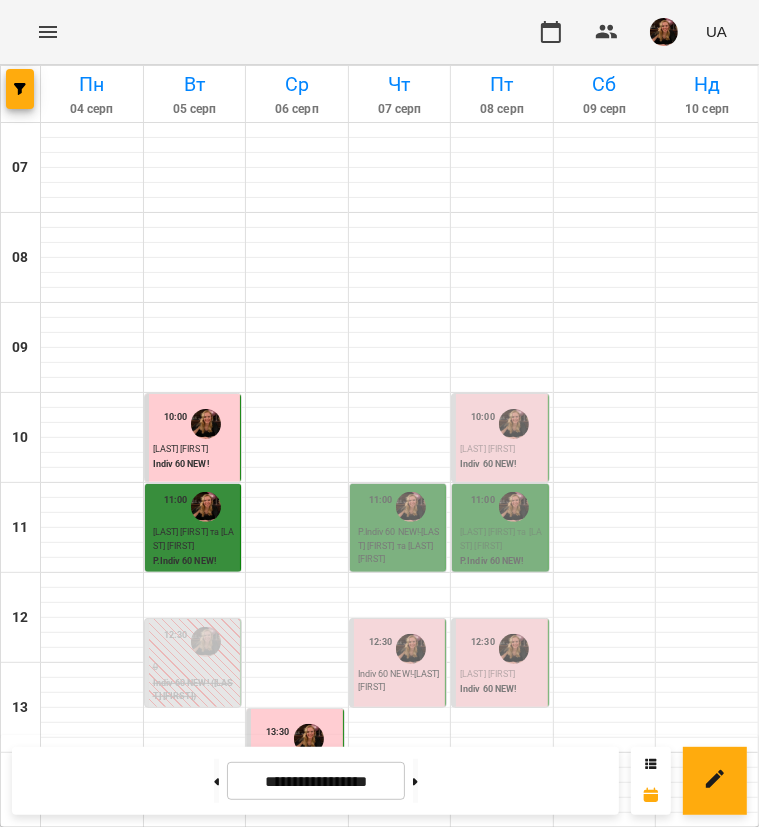 click on "INT A1 ([LAST] [FIRST] EDVIBE- ПН_СР_ПТ 17_00)" at bounding box center [92, 1140] 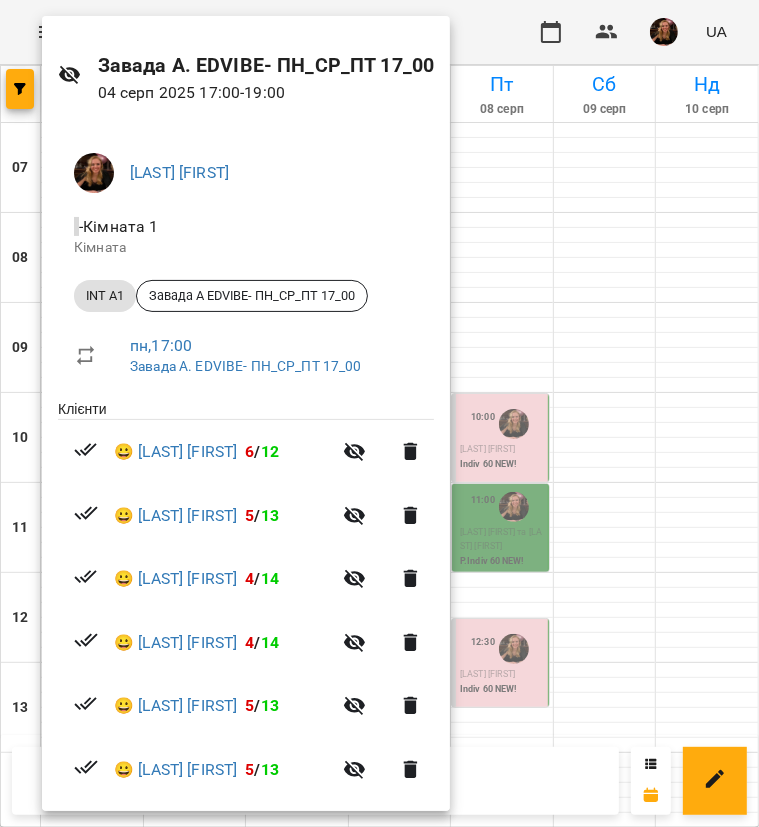 scroll, scrollTop: 71, scrollLeft: 0, axis: vertical 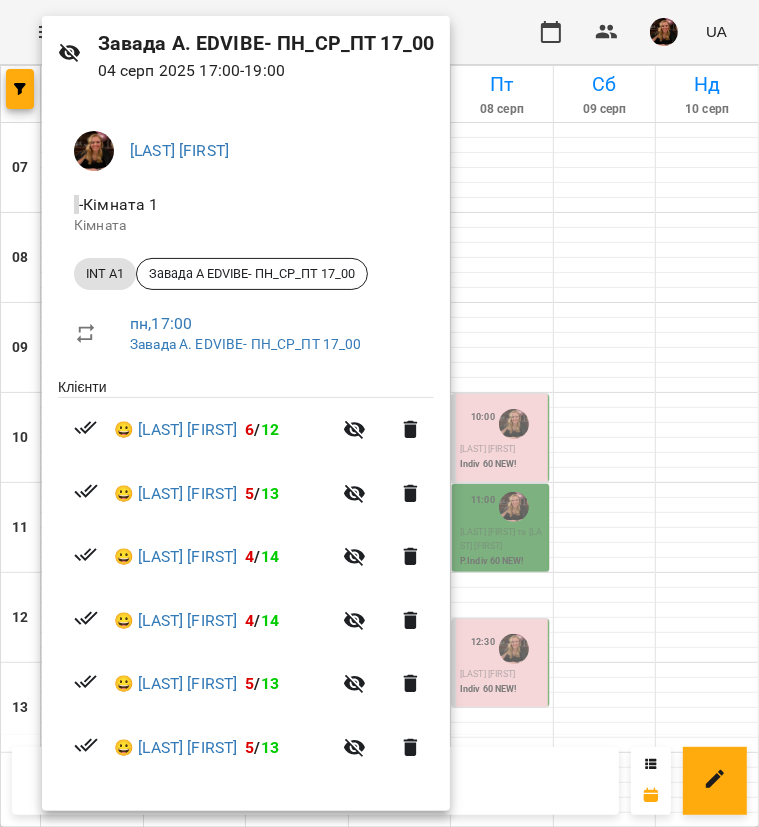click at bounding box center [379, 413] 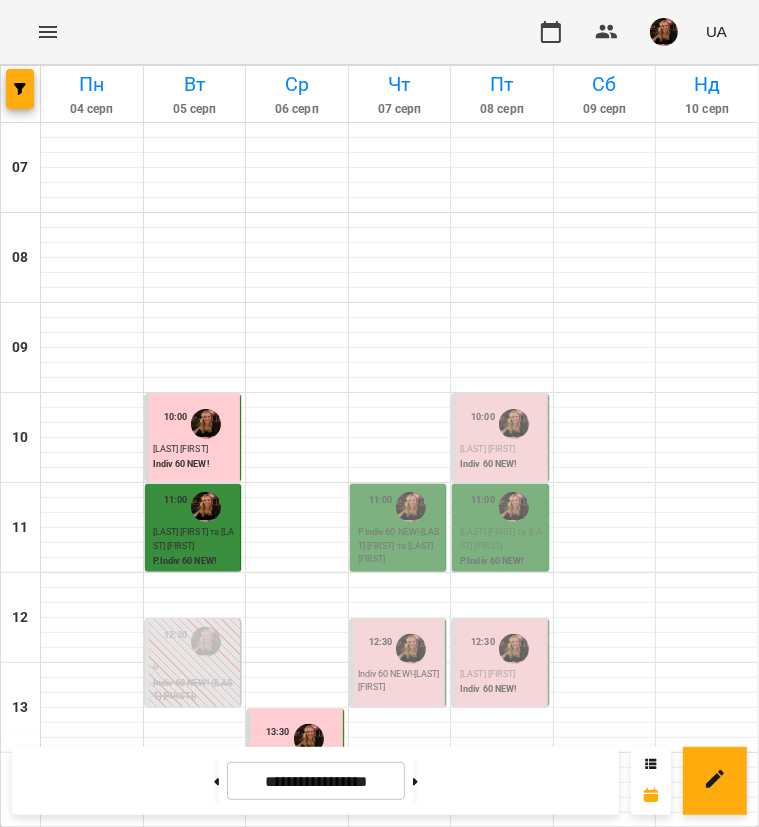 click on "6" at bounding box center (92, 1111) 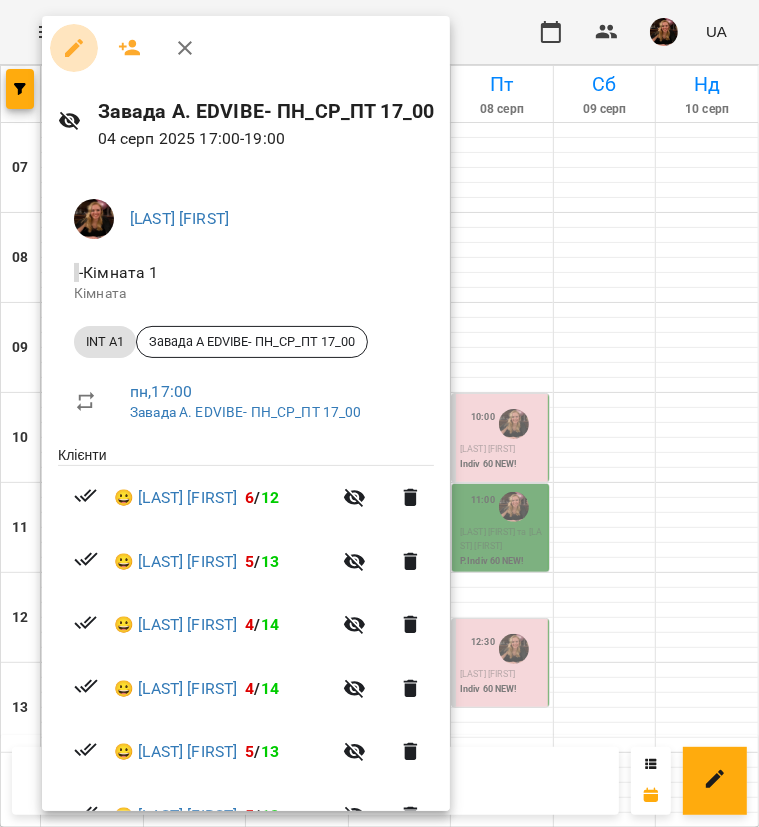 click 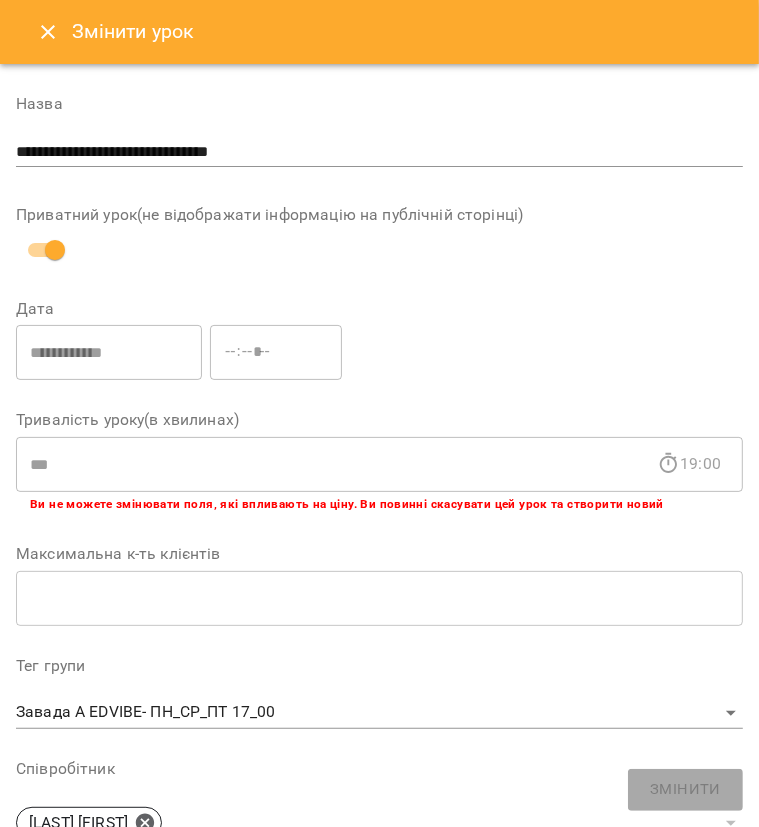 click 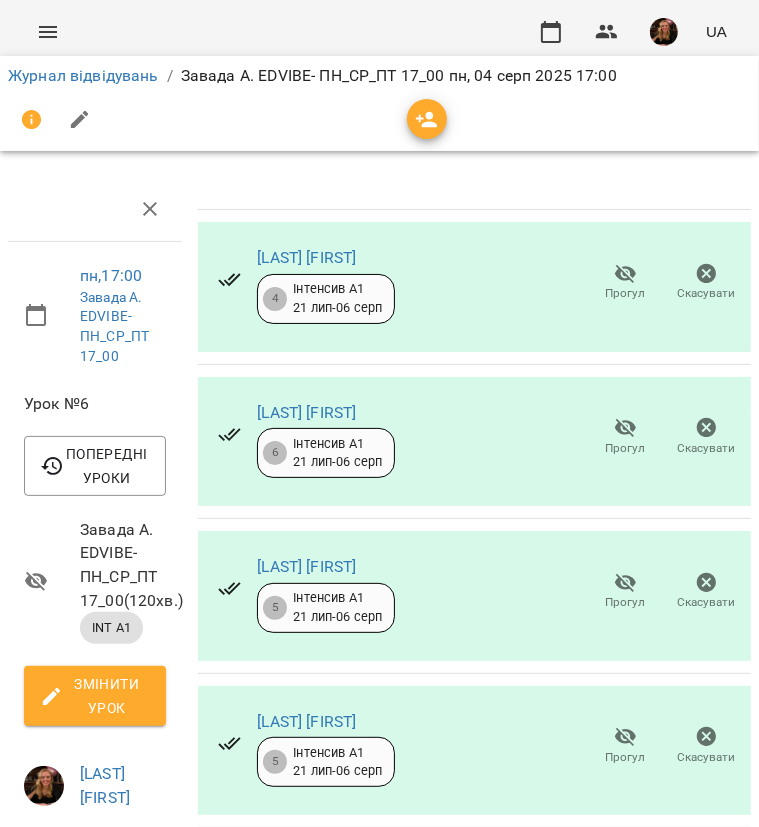 click 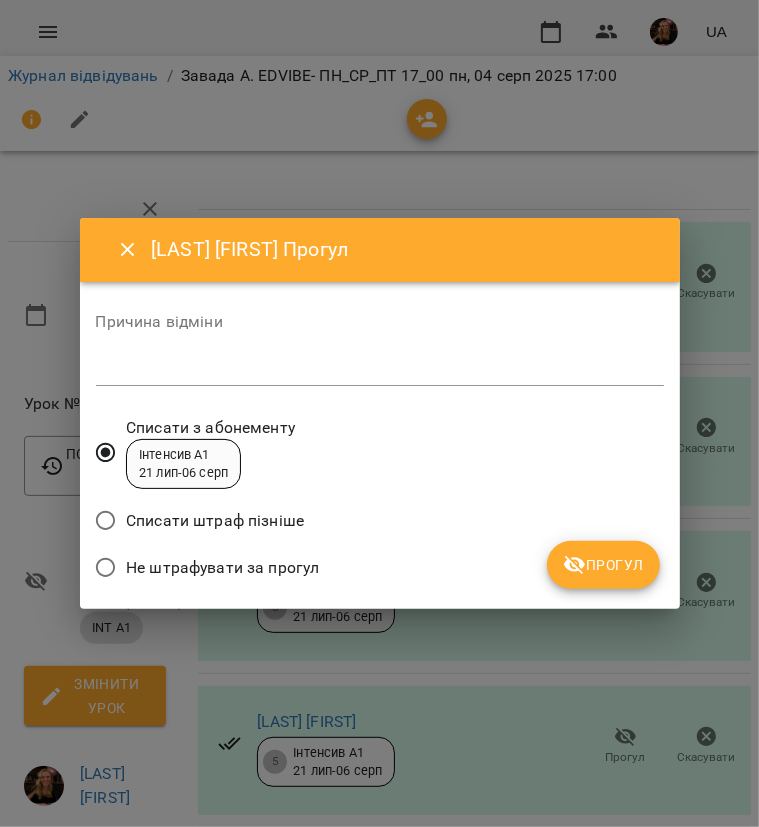 click on "Не штрафувати за прогул" at bounding box center (222, 568) 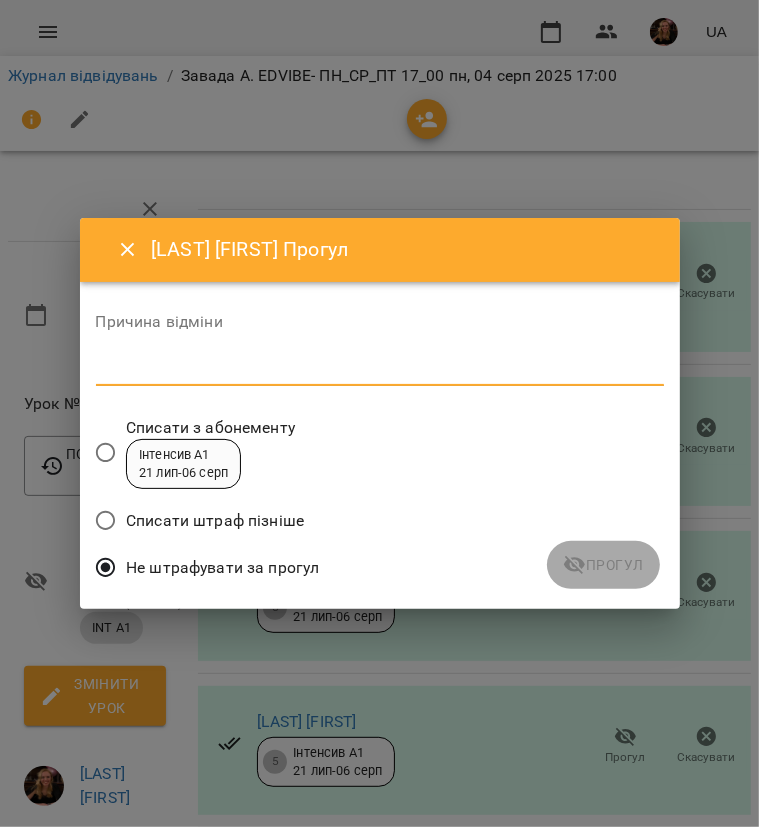click at bounding box center (380, 369) 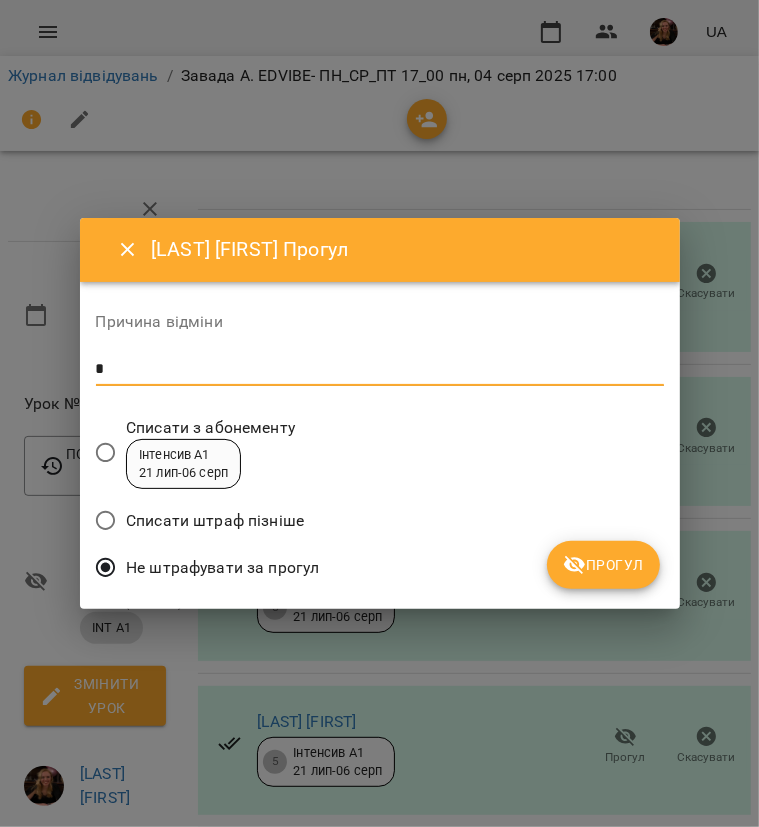 type 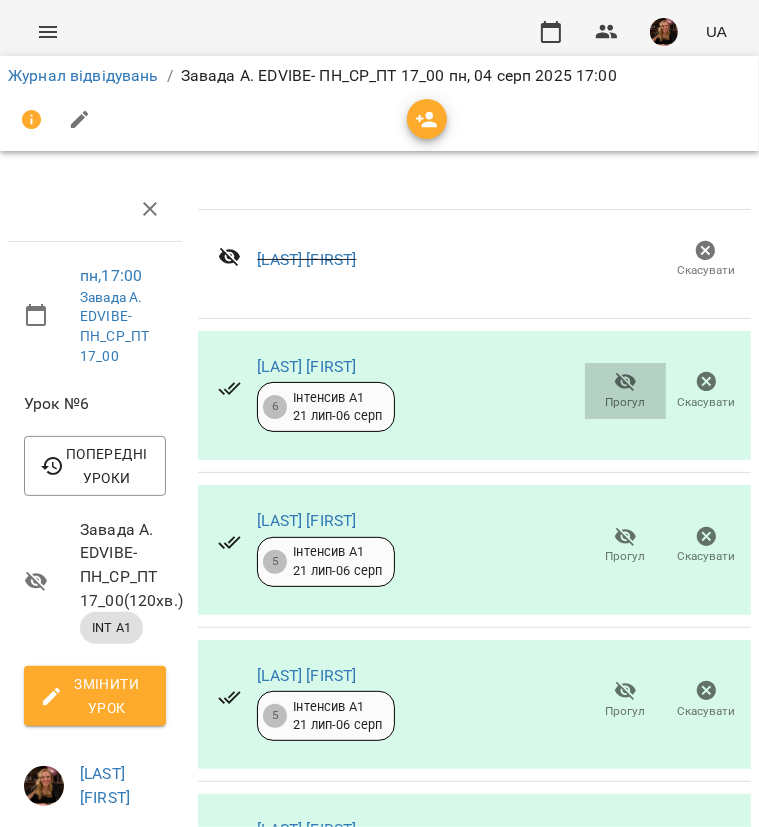 click 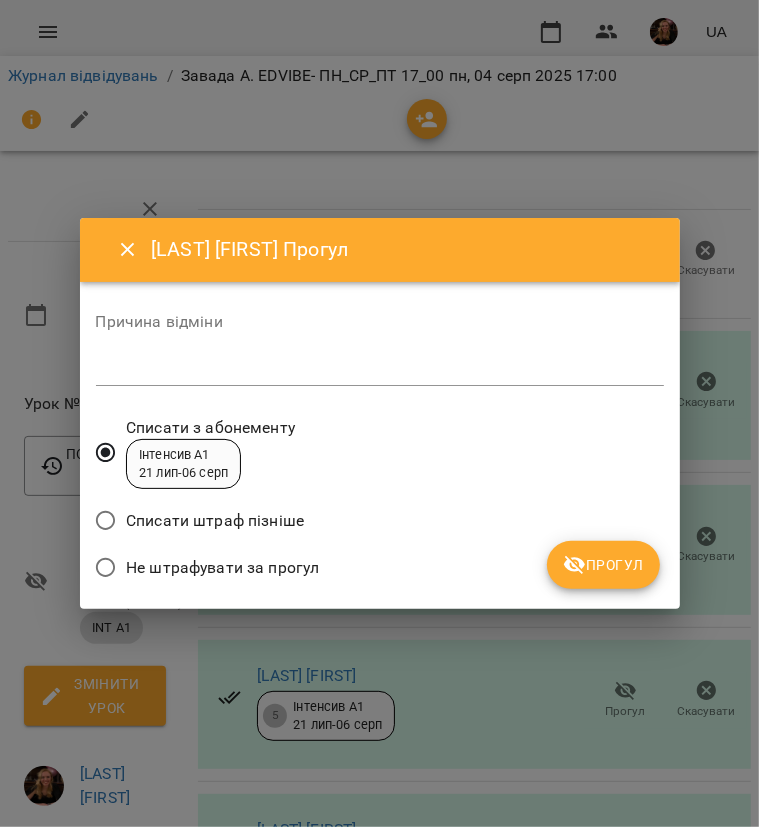 click on "Не штрафувати за прогул" at bounding box center [222, 568] 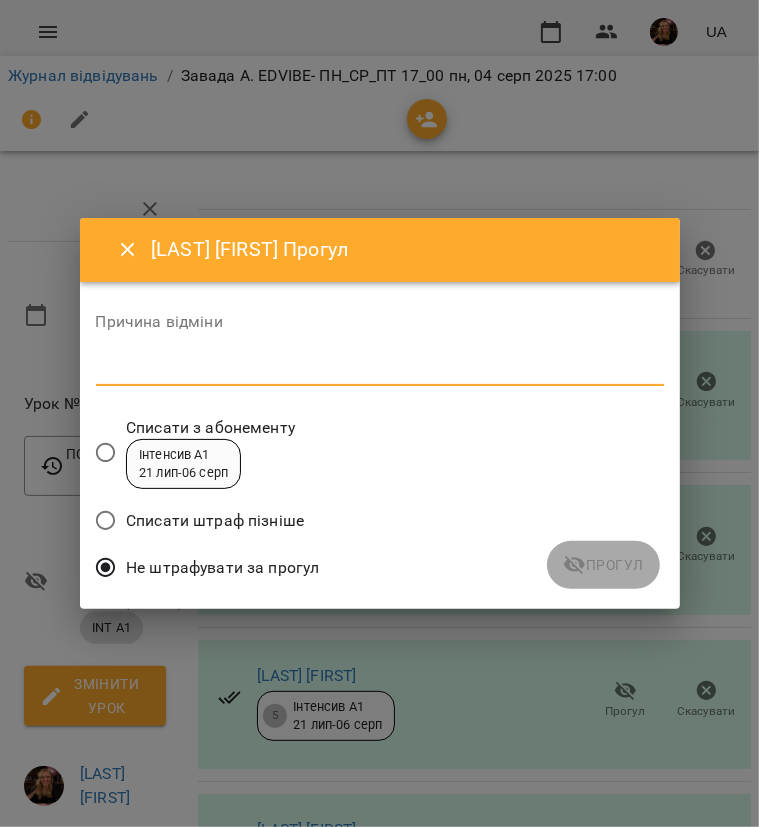 click at bounding box center (380, 369) 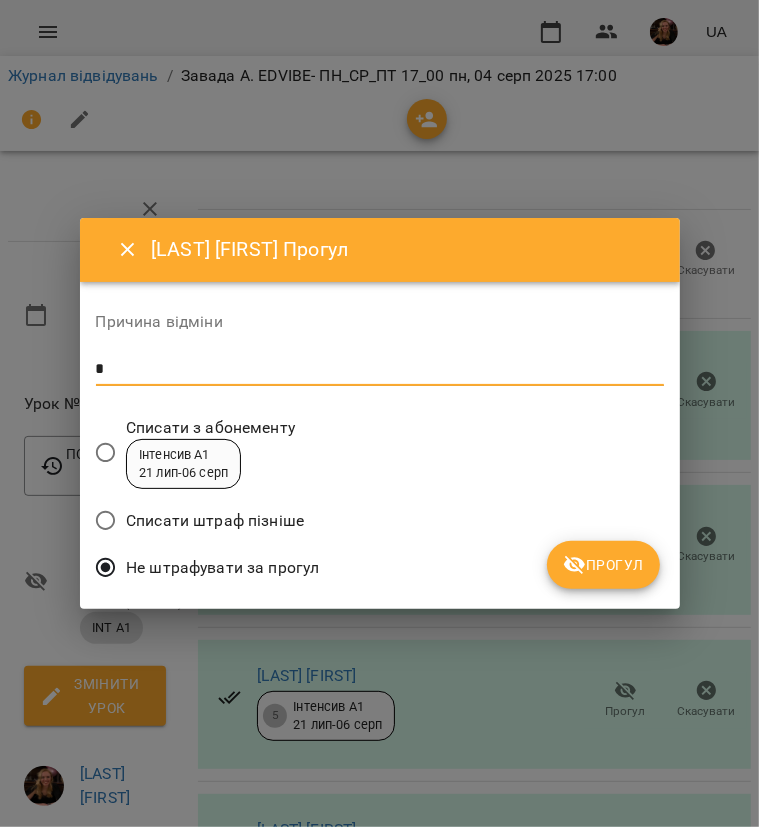 type 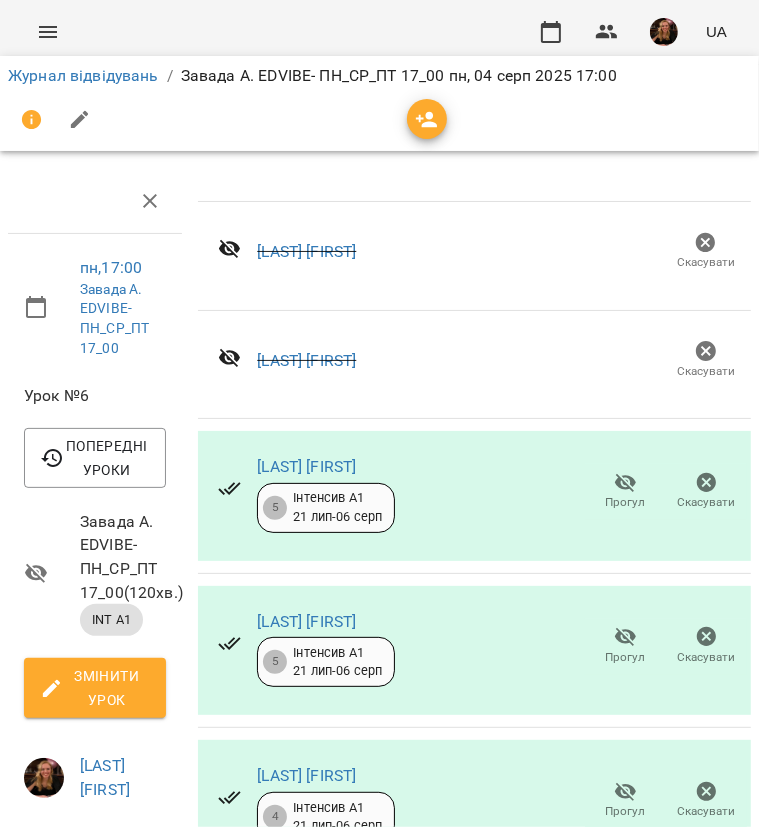 scroll, scrollTop: 0, scrollLeft: 0, axis: both 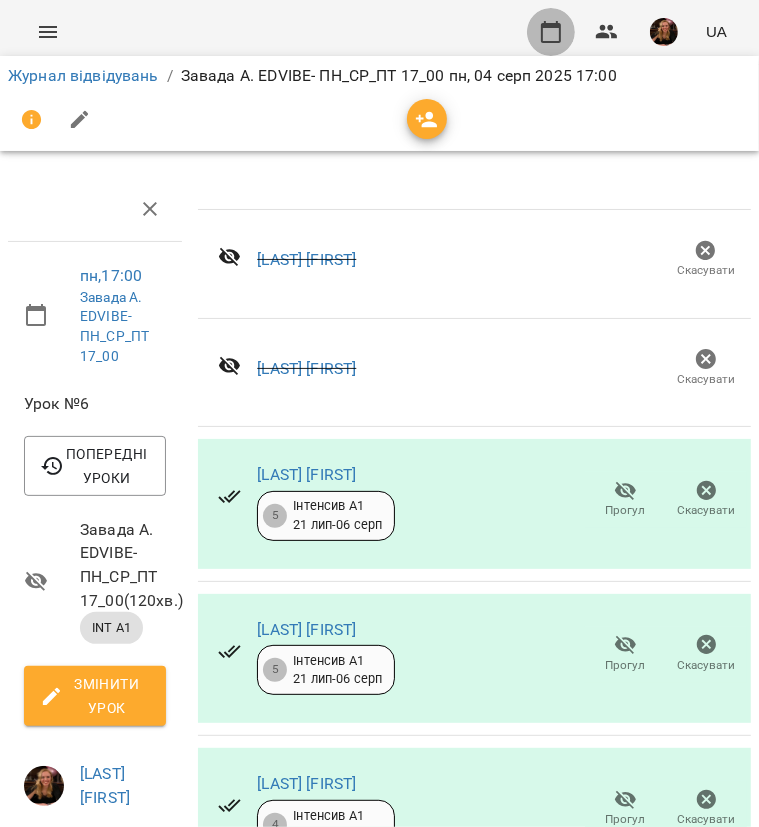 click 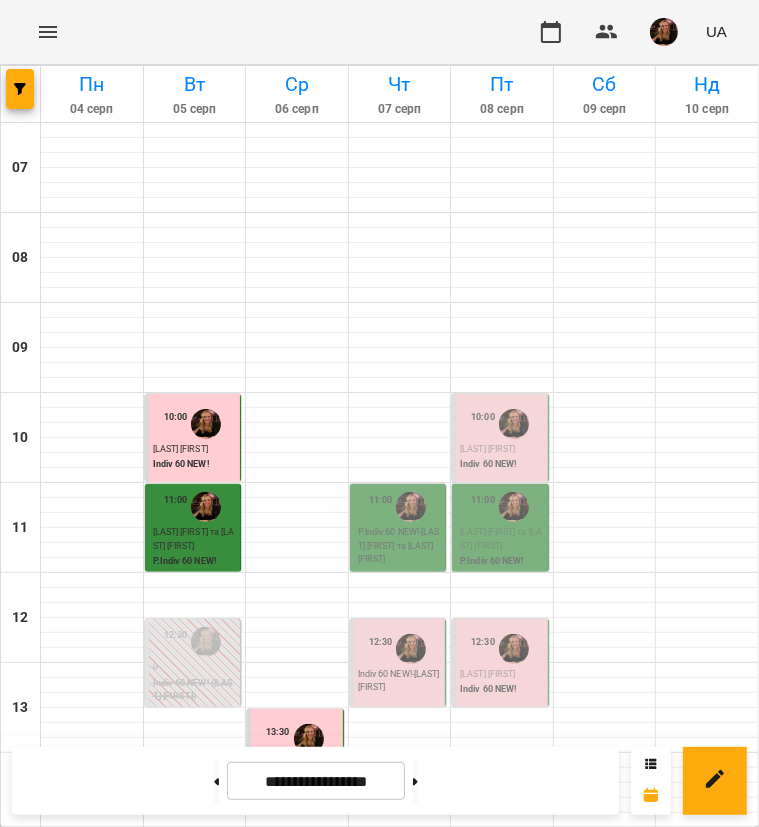 scroll, scrollTop: 600, scrollLeft: 0, axis: vertical 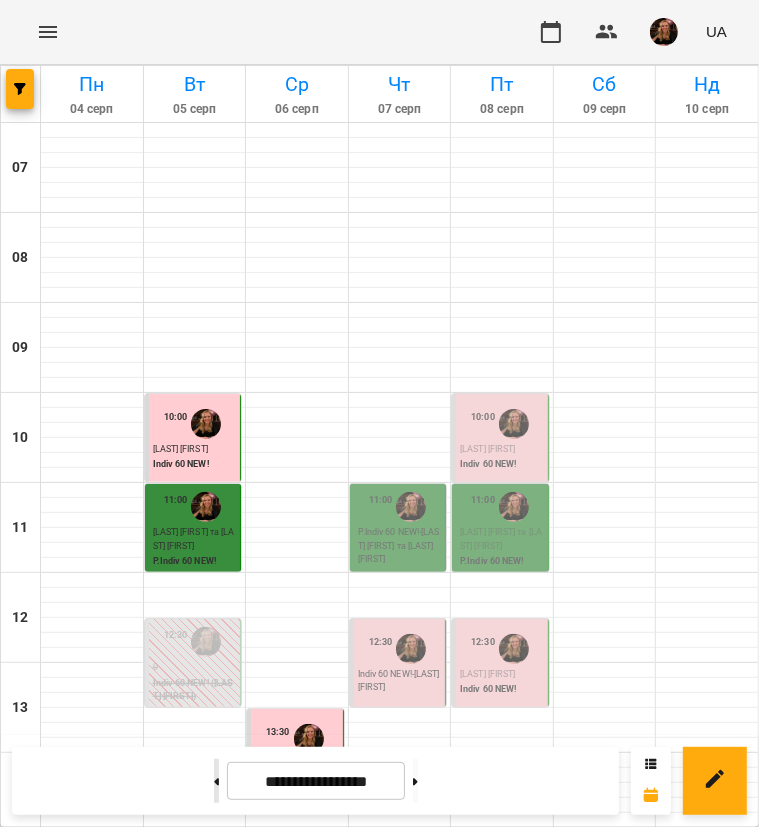 click at bounding box center (216, 781) 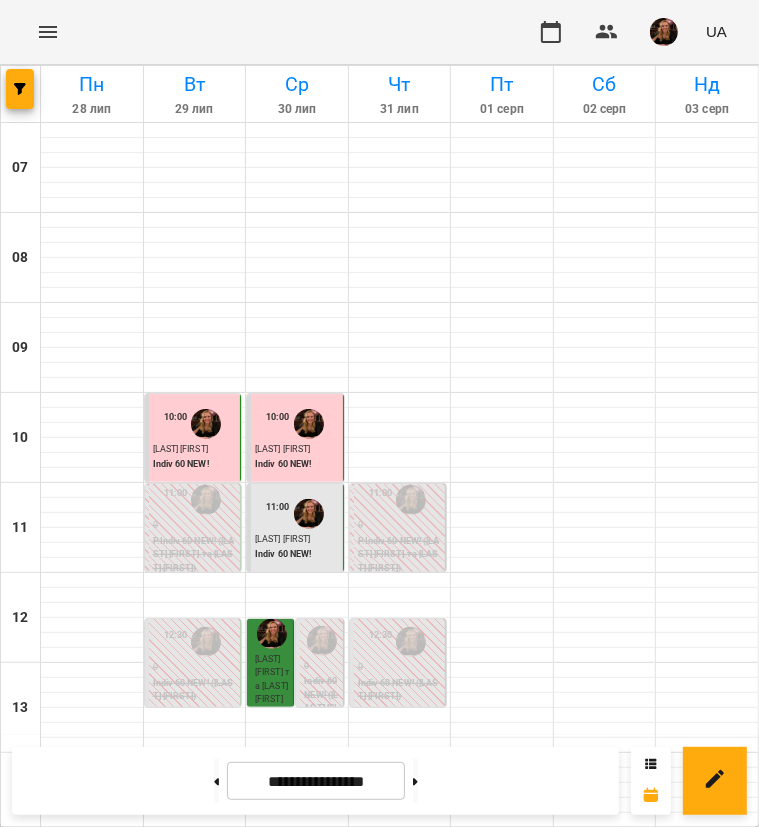 scroll, scrollTop: 700, scrollLeft: 0, axis: vertical 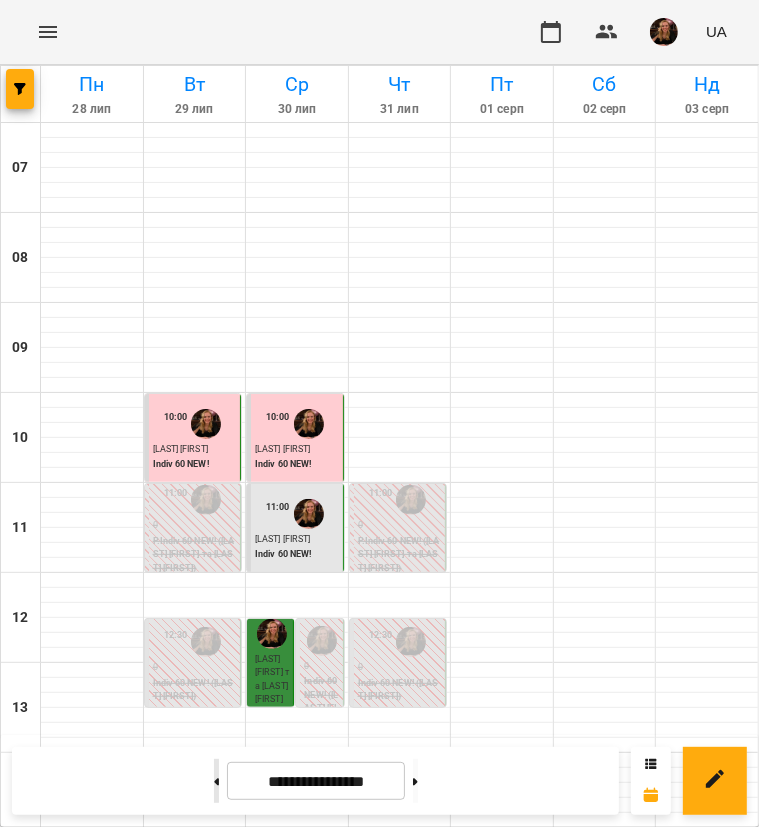 click at bounding box center [216, 781] 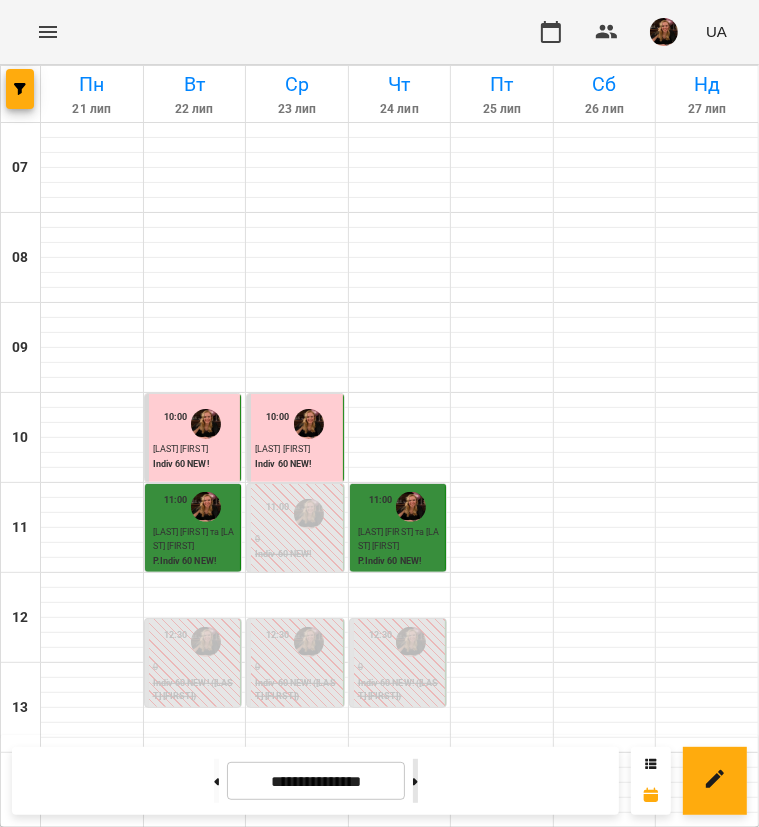 click at bounding box center [415, 781] 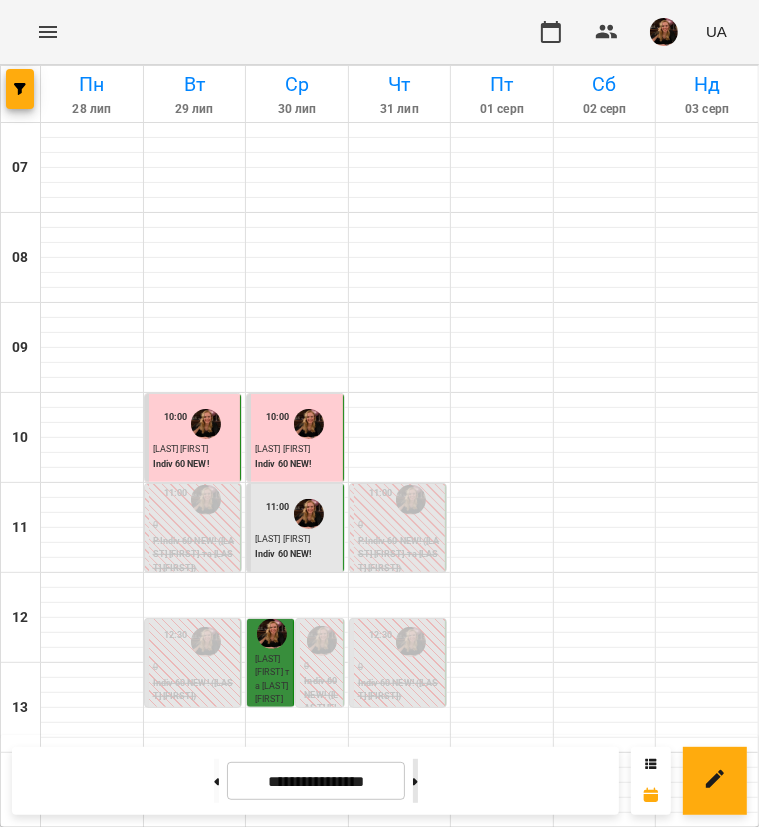 click at bounding box center [415, 781] 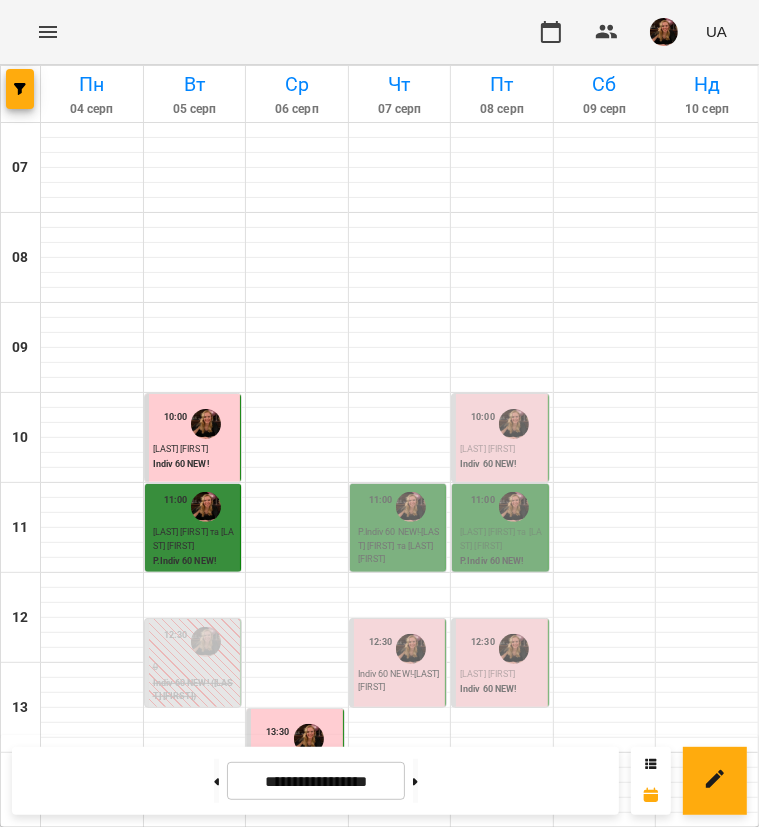 scroll, scrollTop: 500, scrollLeft: 0, axis: vertical 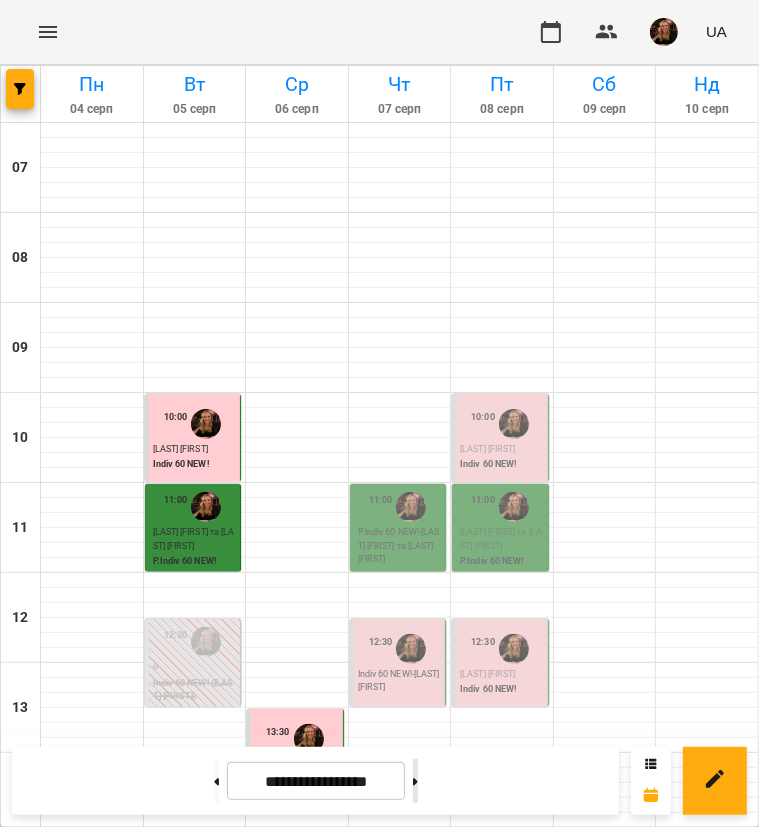 click 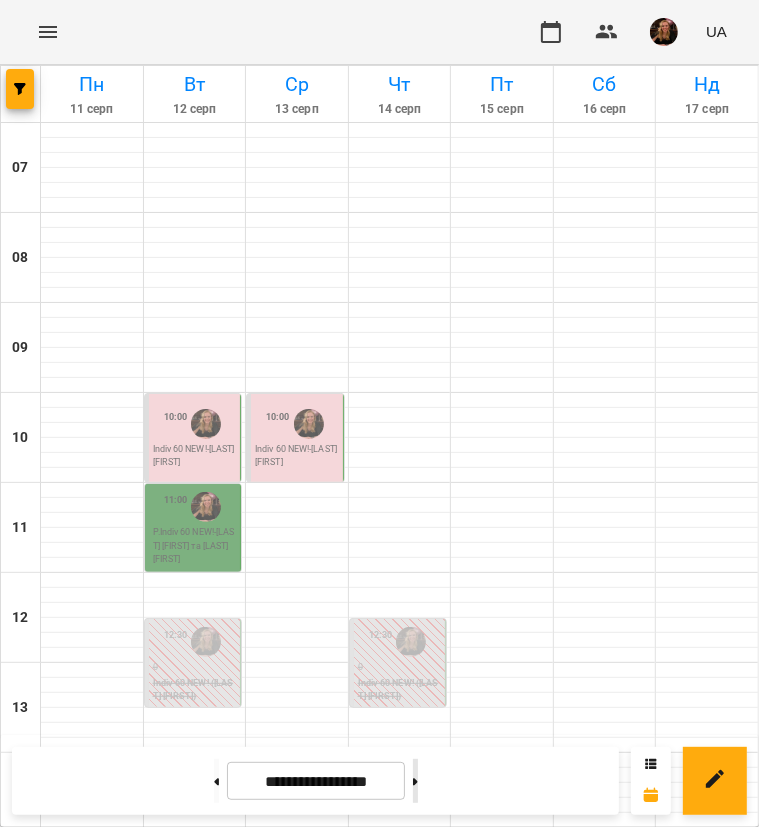 click 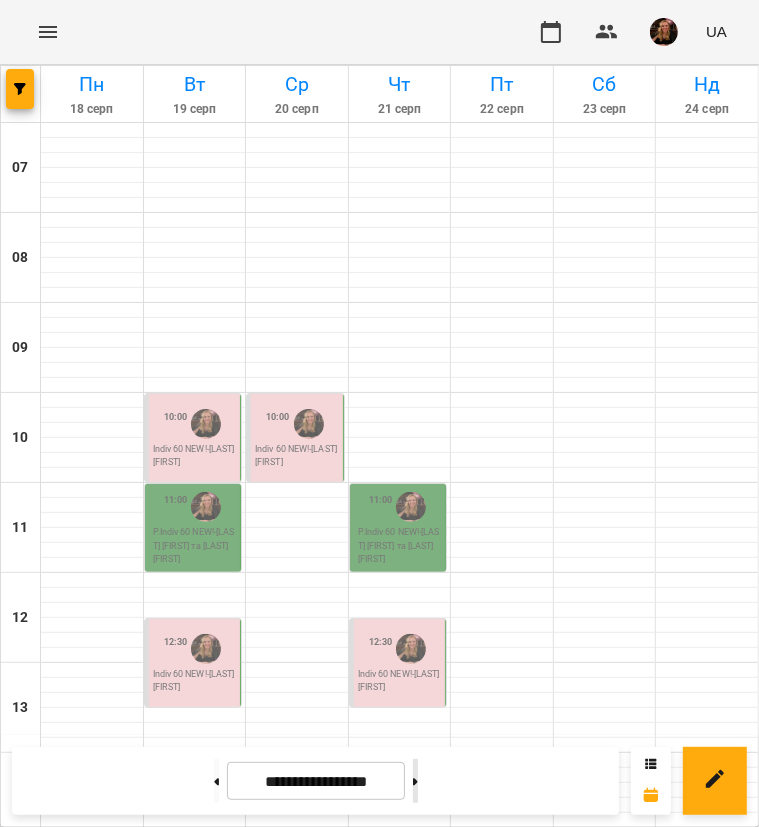 click 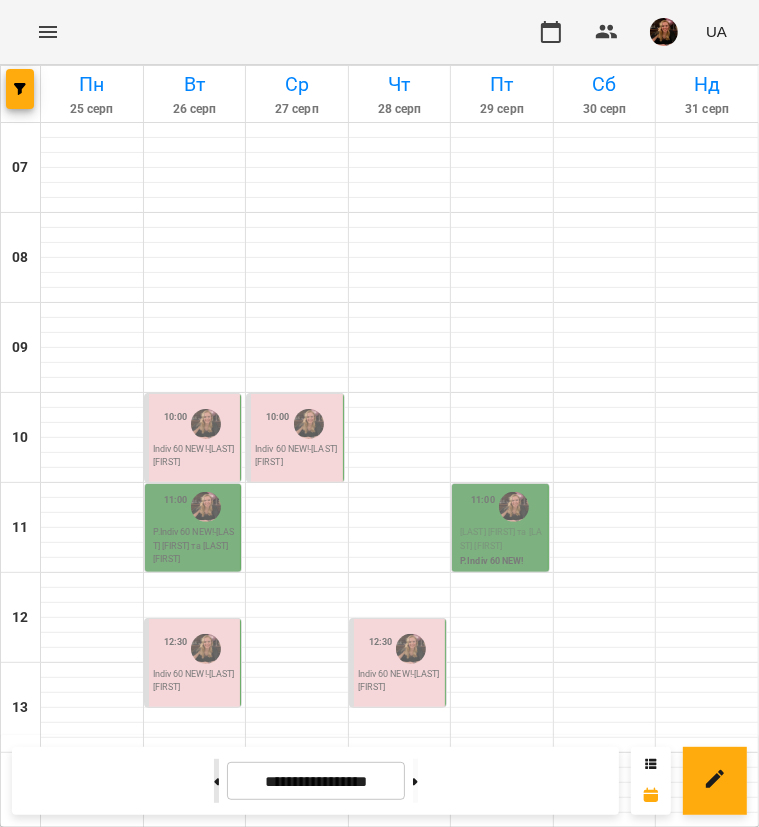 click at bounding box center [216, 781] 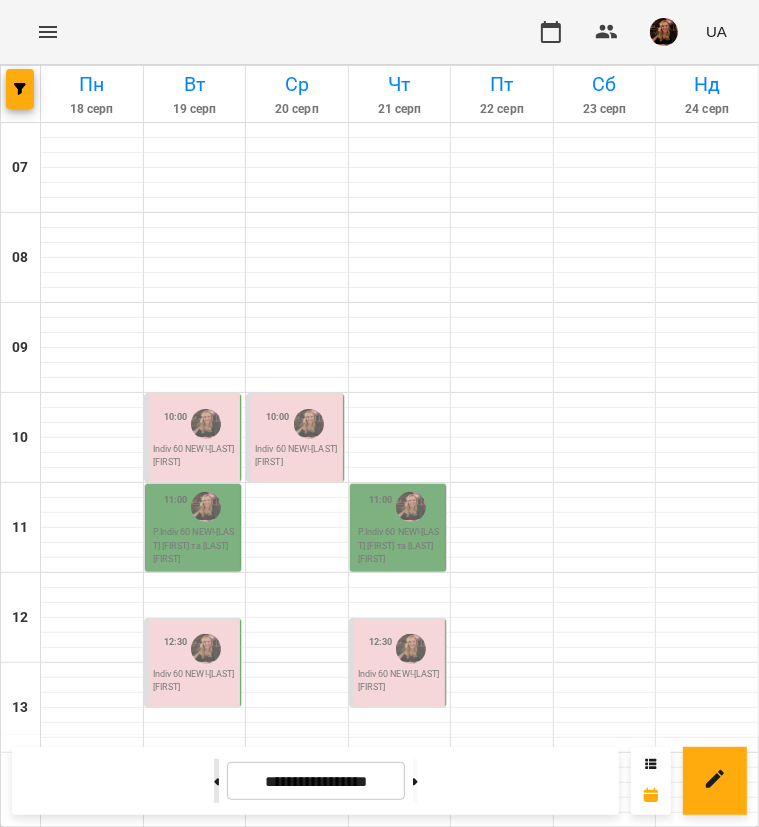 click at bounding box center (216, 781) 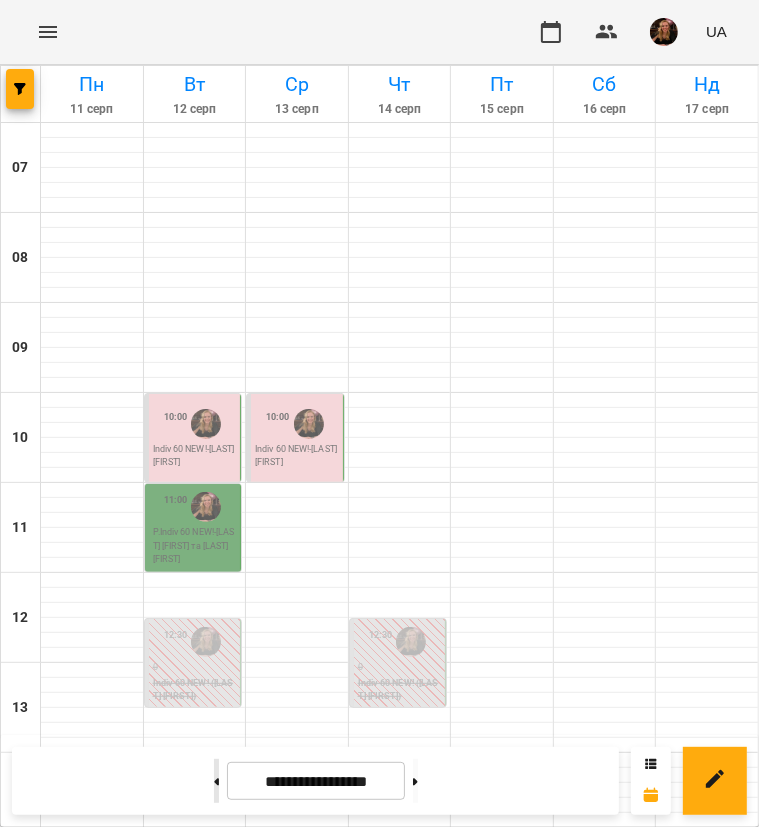 click at bounding box center (216, 781) 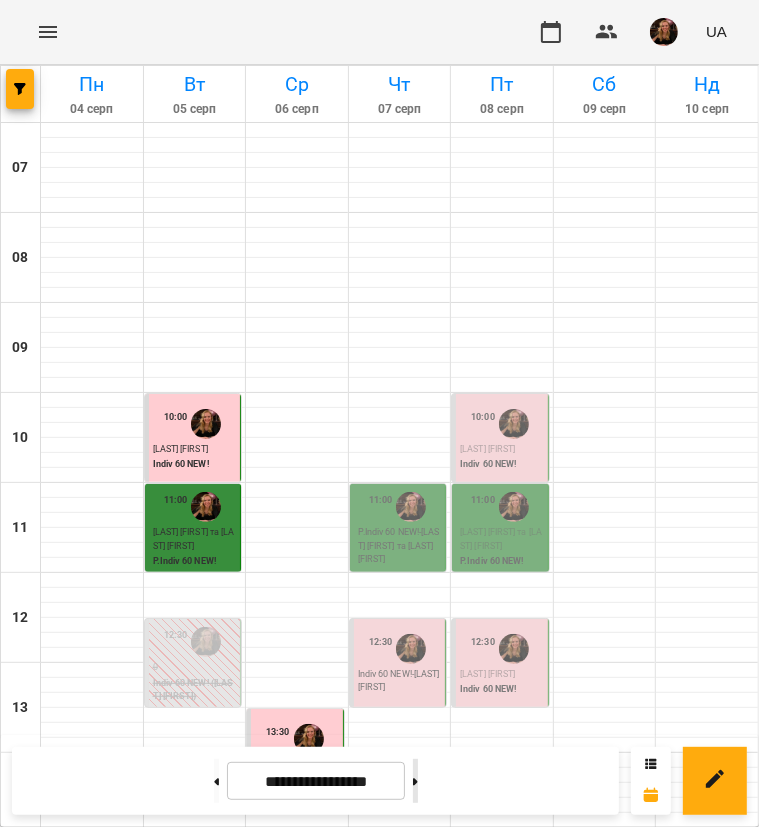 click 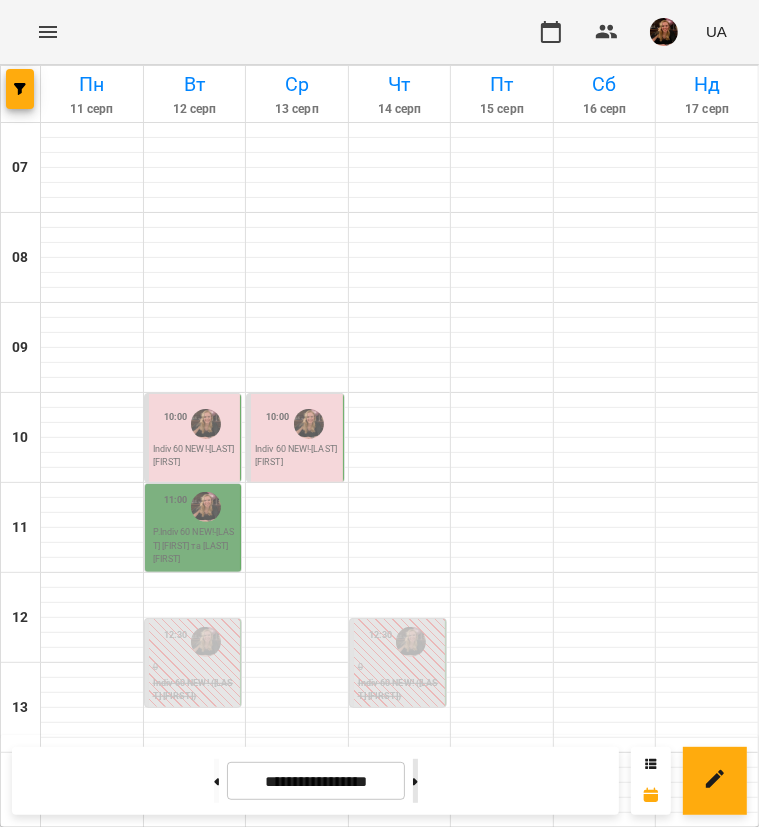 click 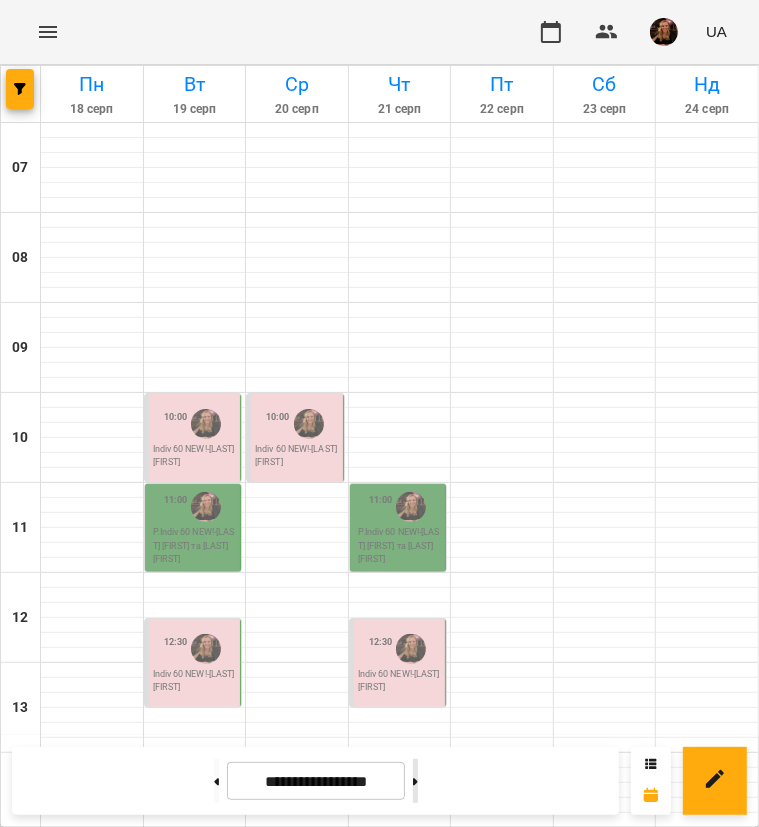 click at bounding box center (415, 781) 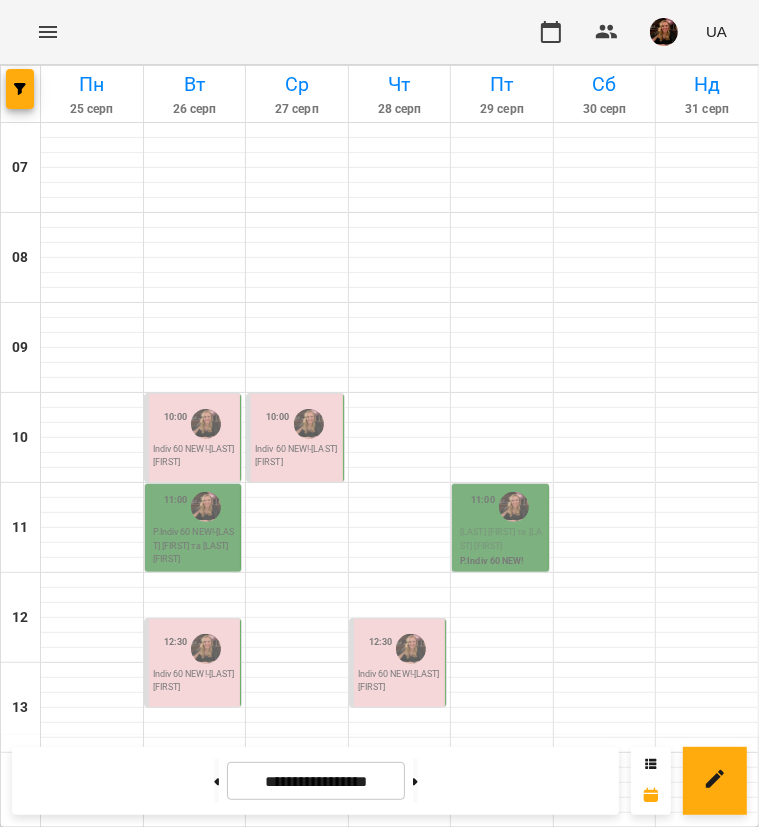 scroll, scrollTop: 600, scrollLeft: 0, axis: vertical 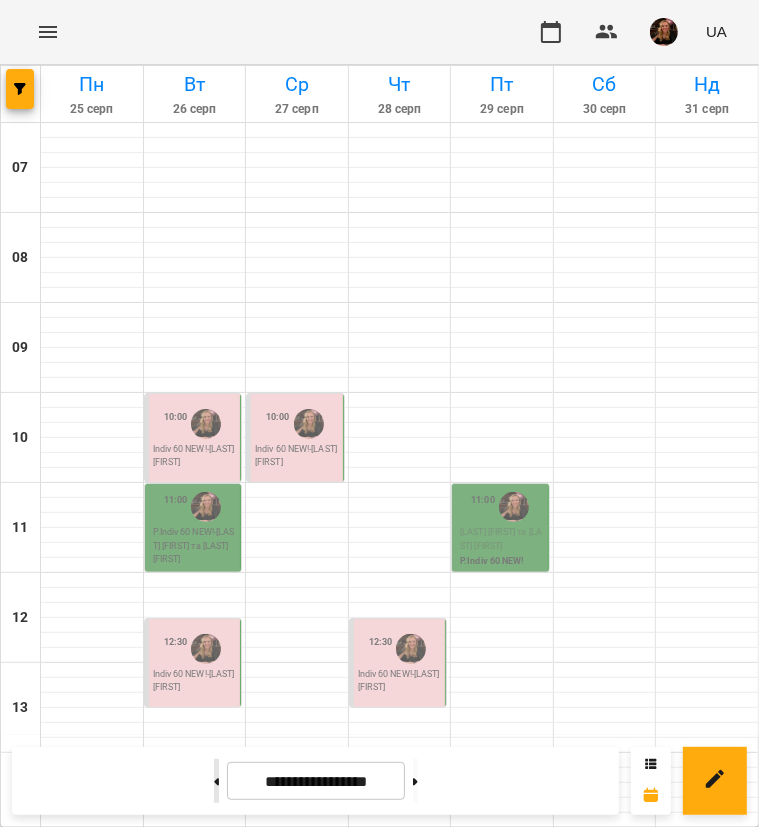 click 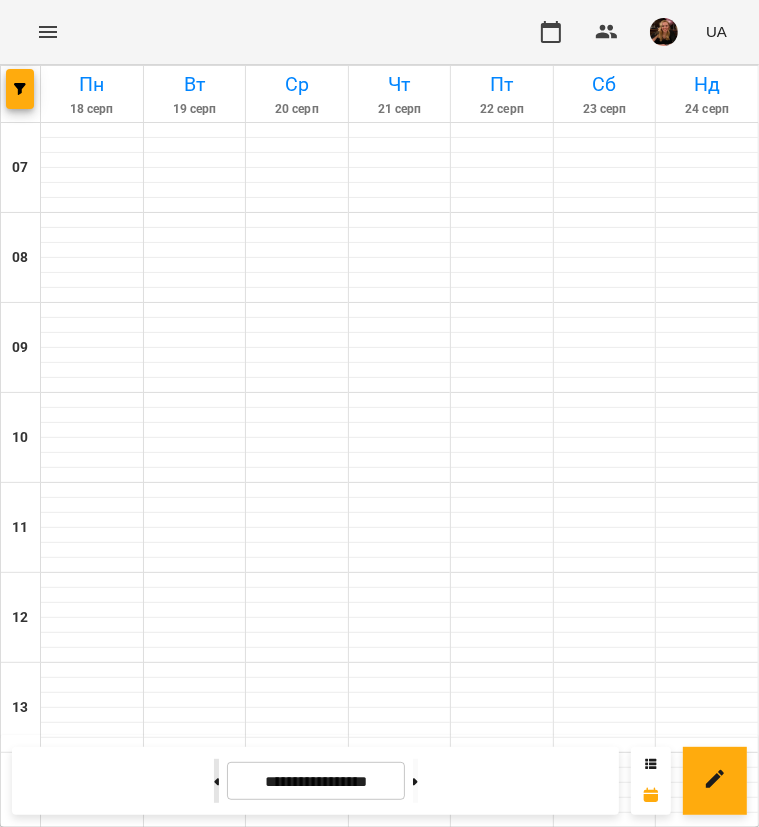 click 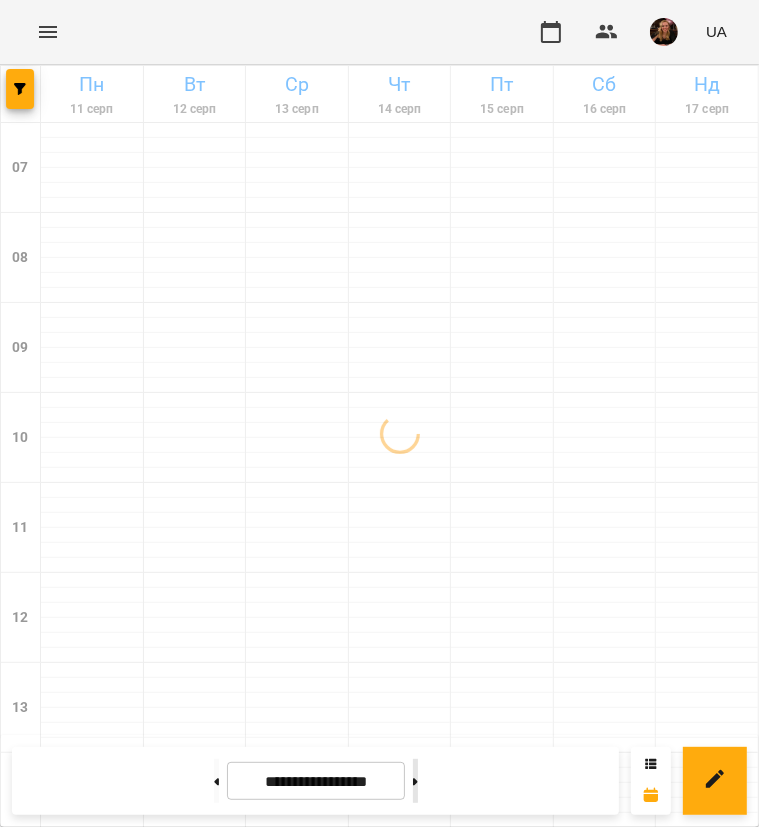 click at bounding box center [415, 781] 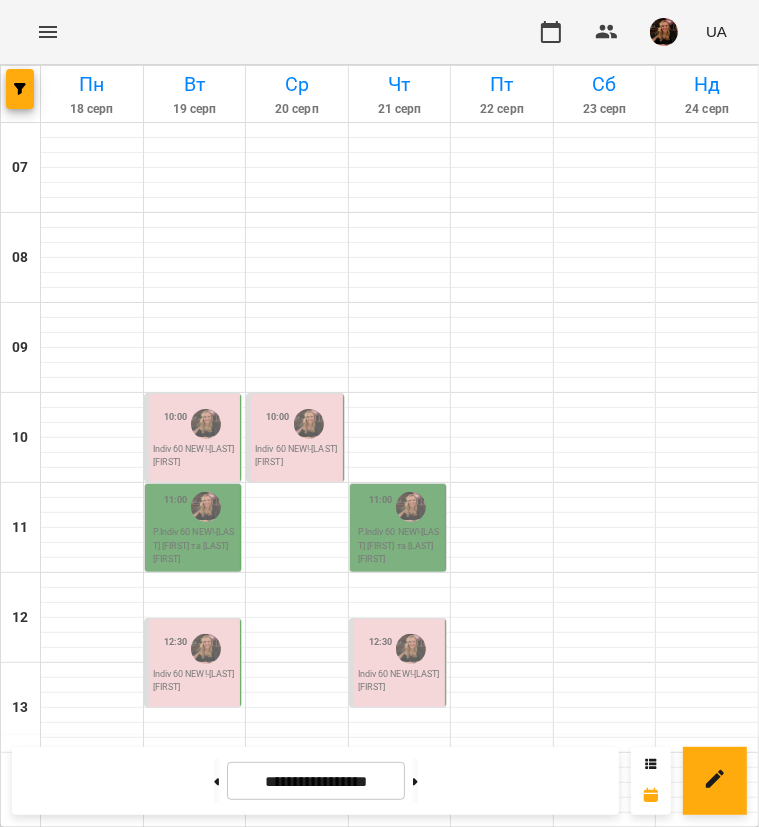 scroll, scrollTop: 800, scrollLeft: 0, axis: vertical 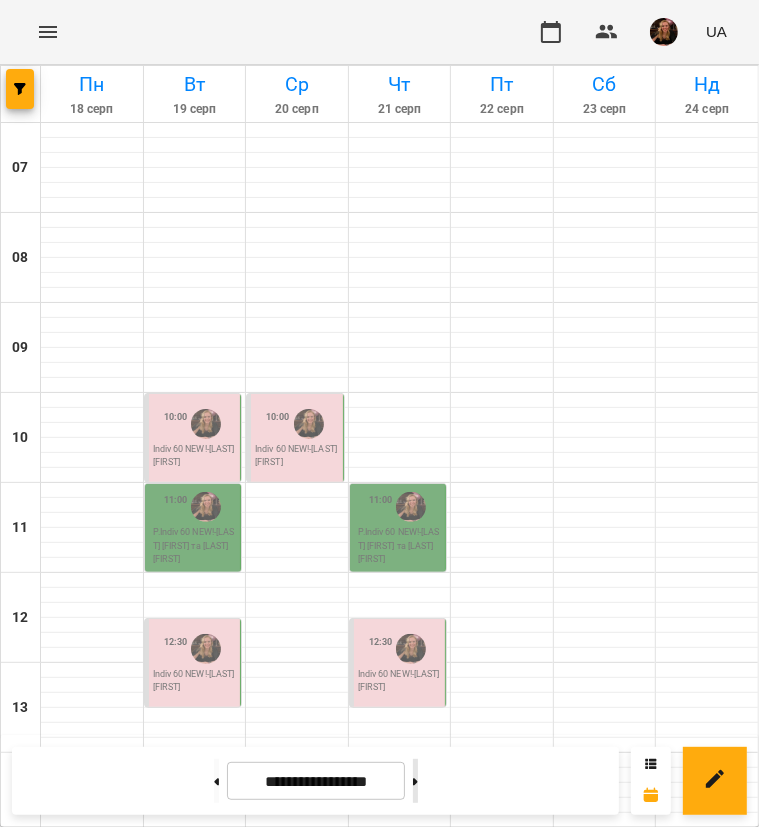 click at bounding box center [415, 781] 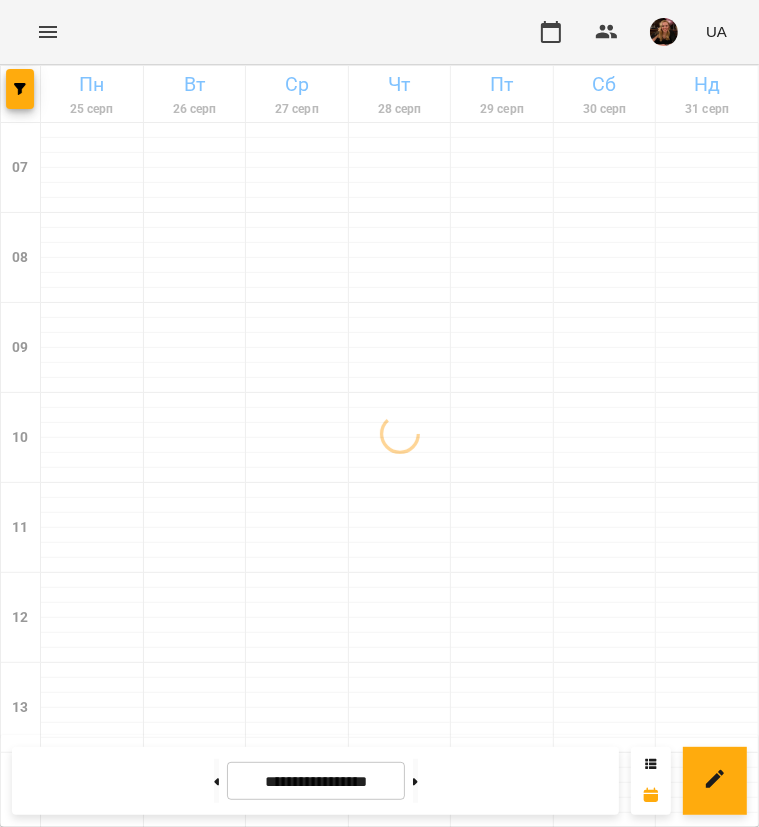scroll, scrollTop: 700, scrollLeft: 0, axis: vertical 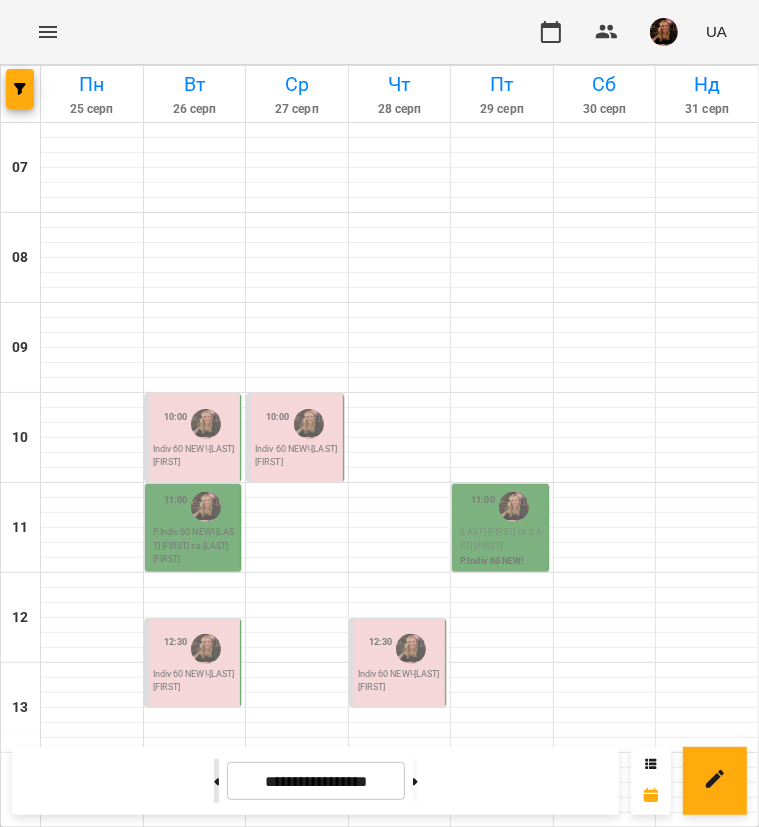 click at bounding box center (216, 781) 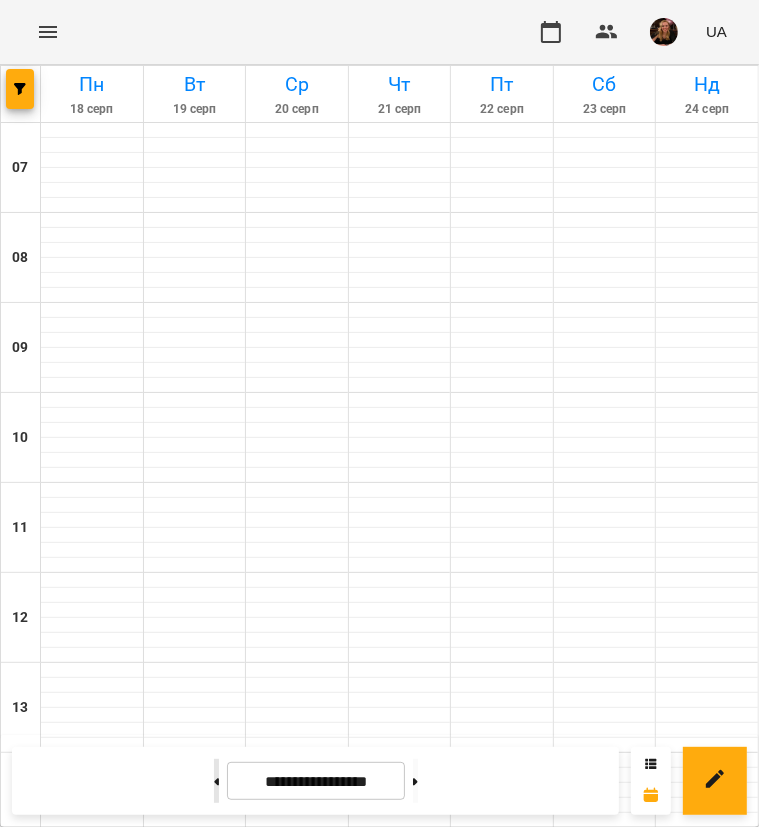 click at bounding box center [216, 781] 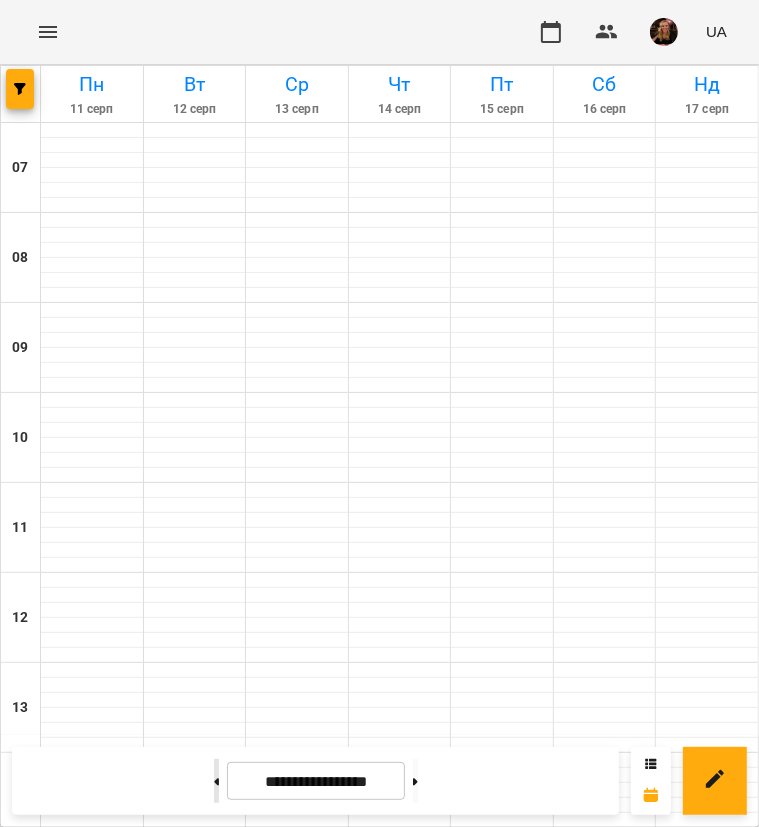 click at bounding box center (216, 781) 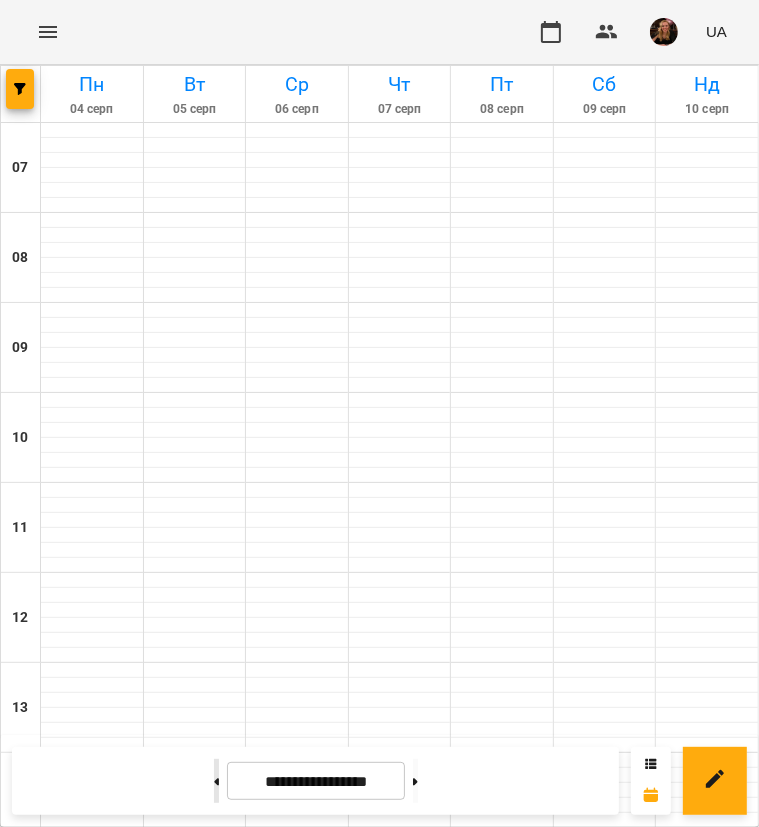 click at bounding box center [216, 781] 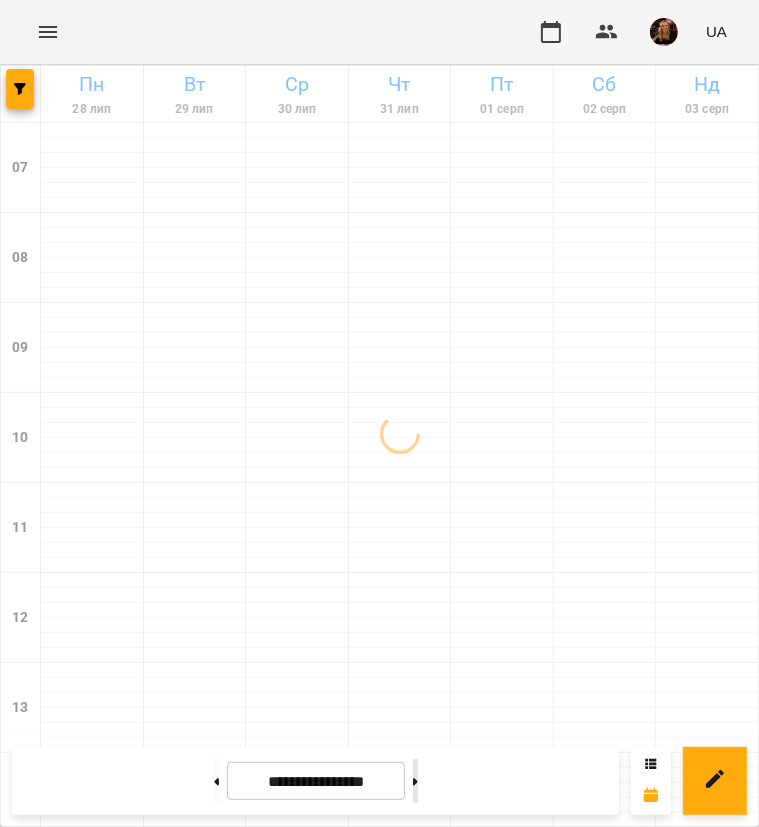 click 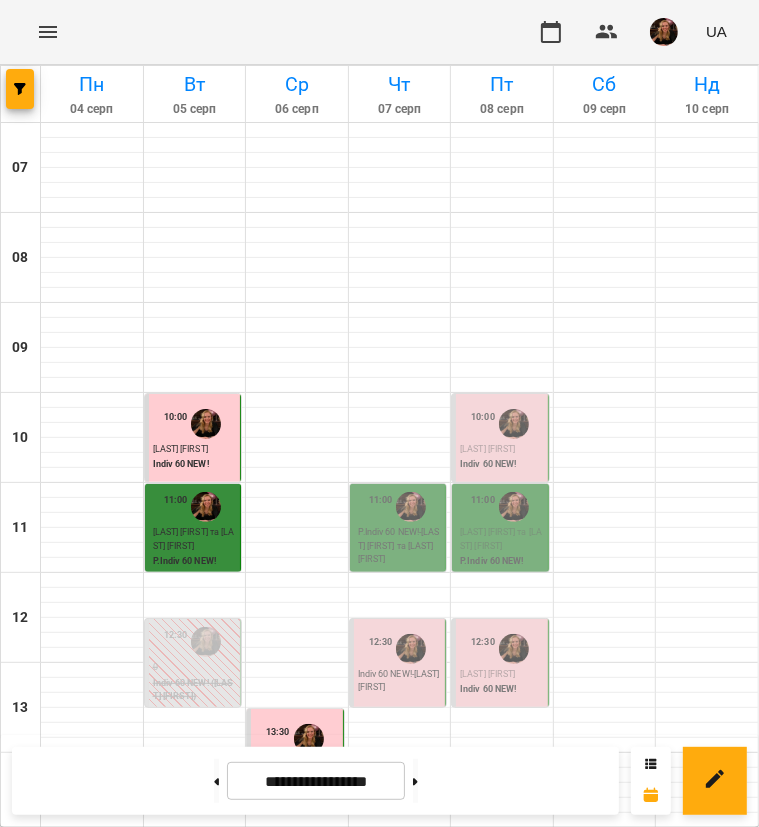 scroll, scrollTop: 500, scrollLeft: 0, axis: vertical 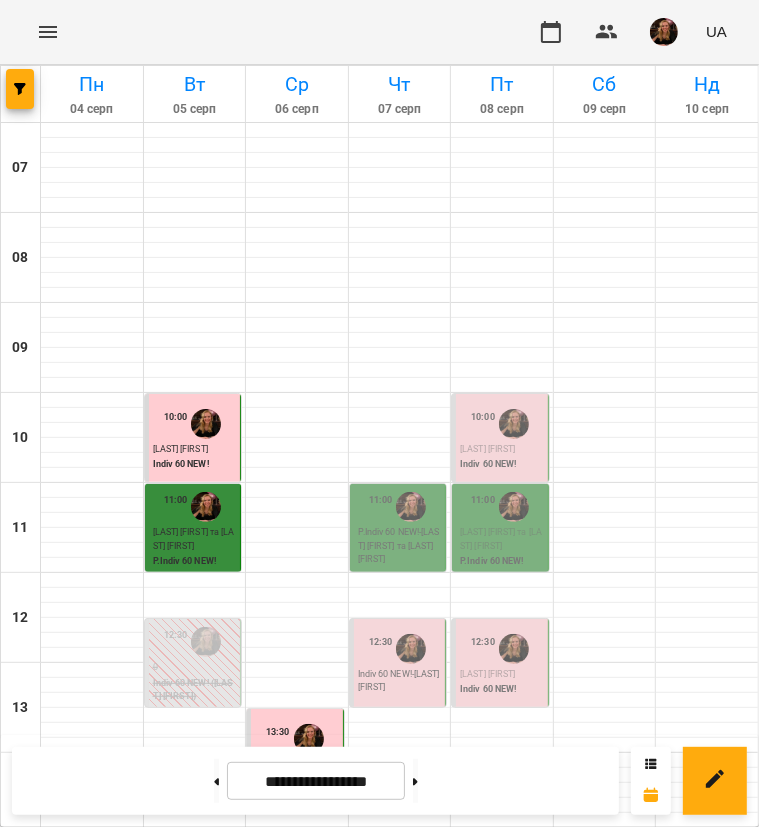 click on "6" at bounding box center (297, 1111) 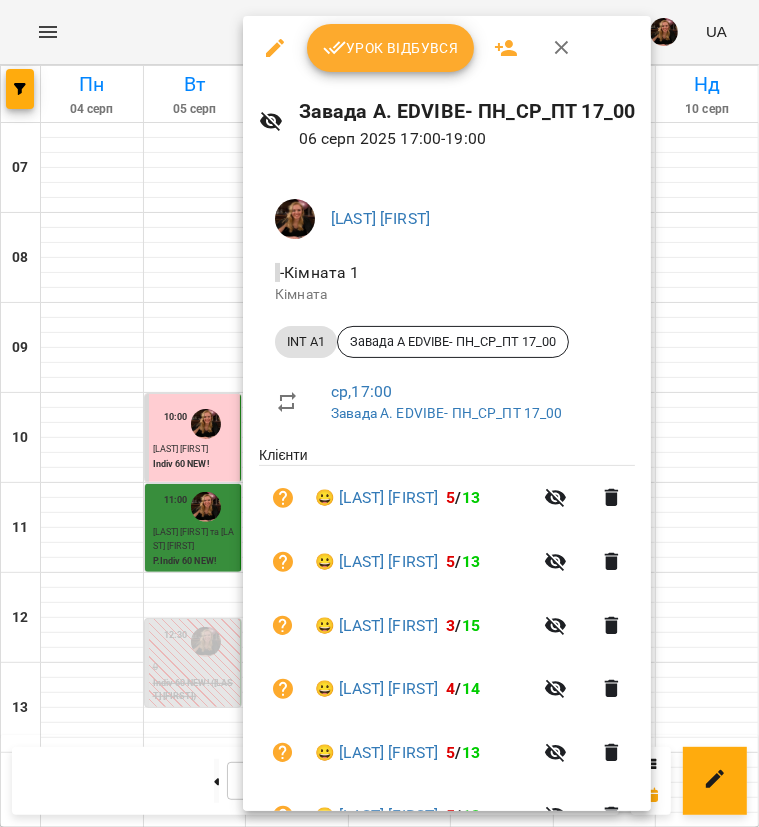 click 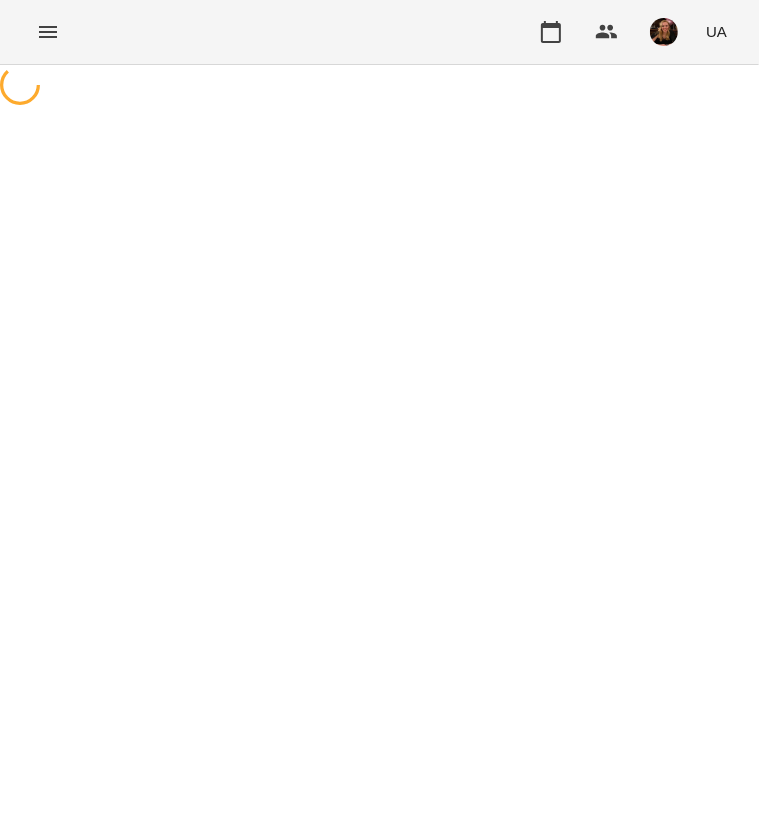 select on "******" 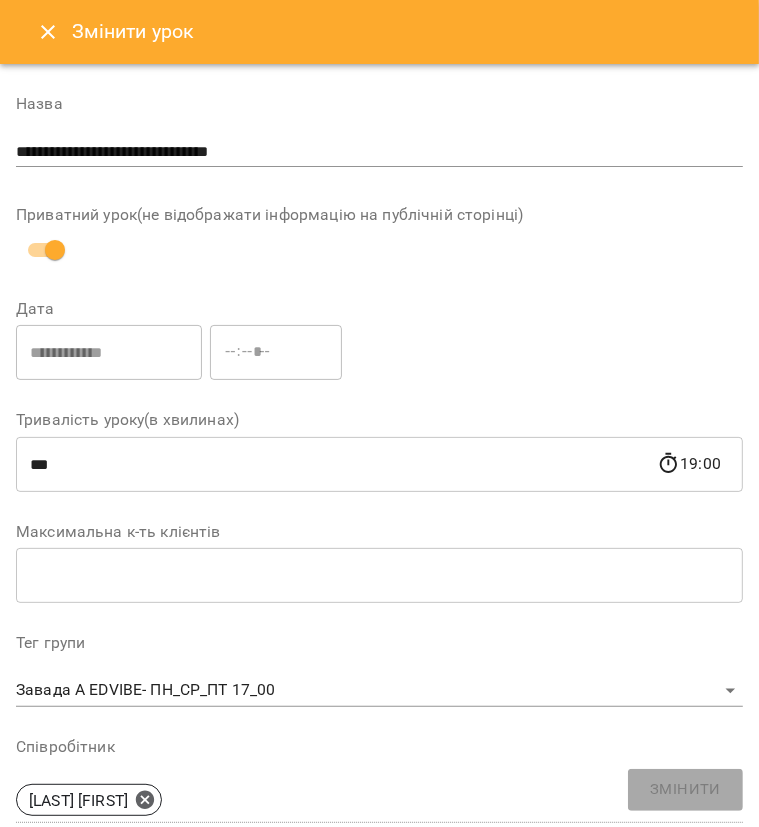 click 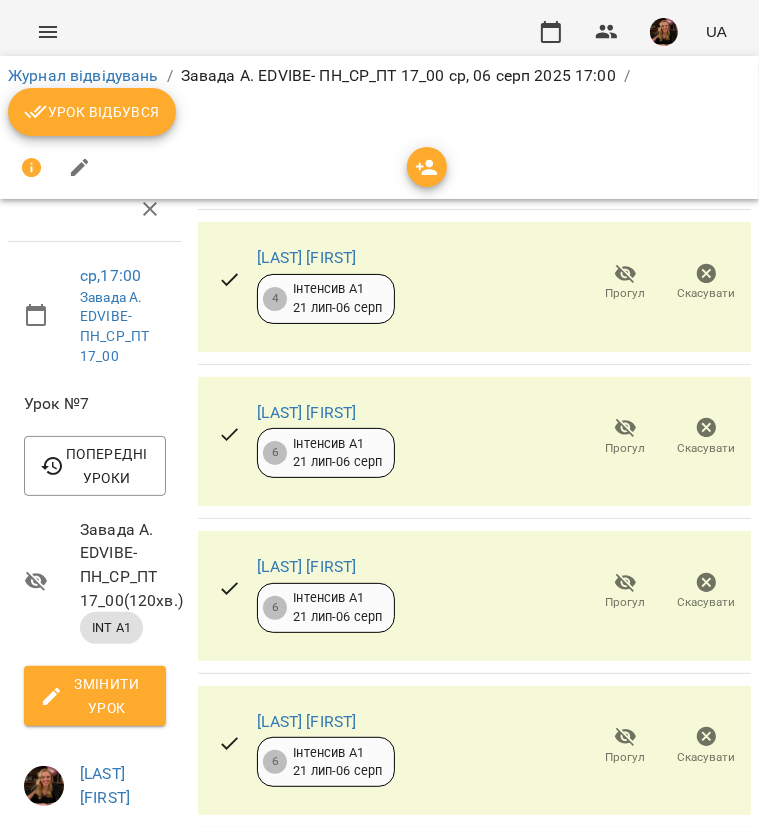 click 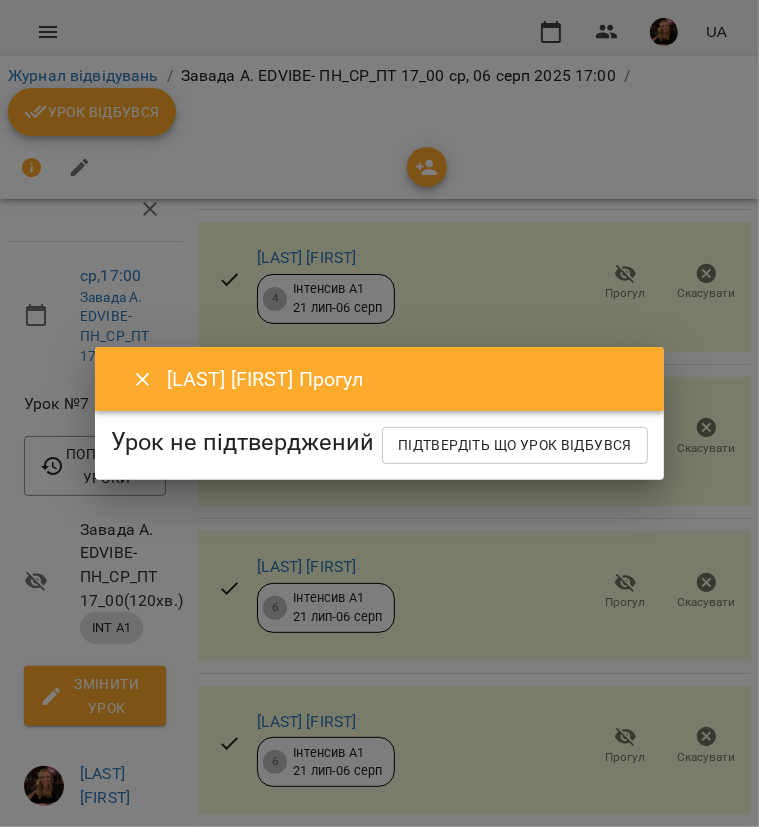 click 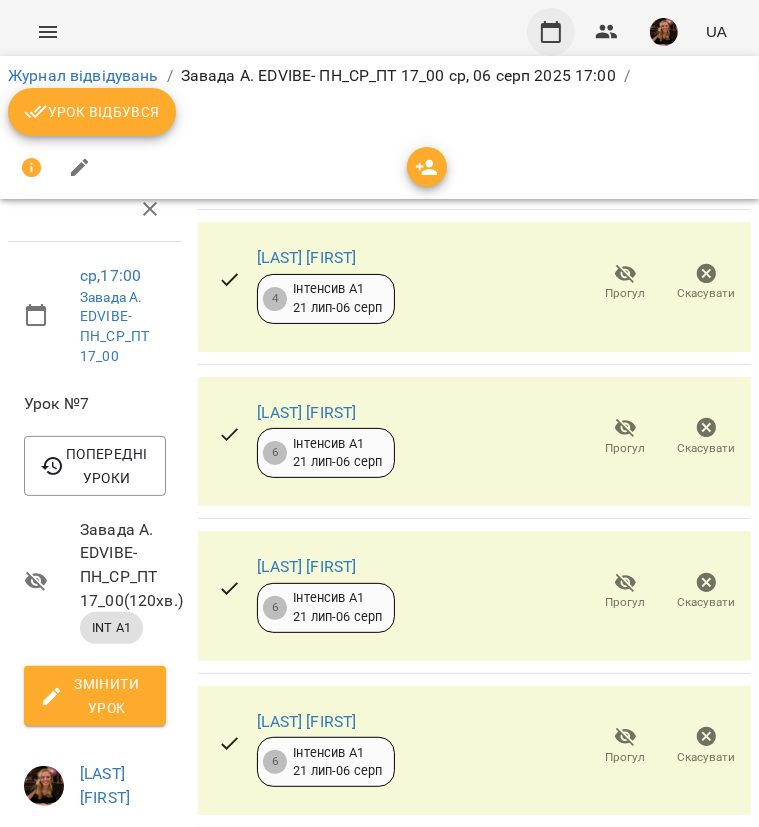 click 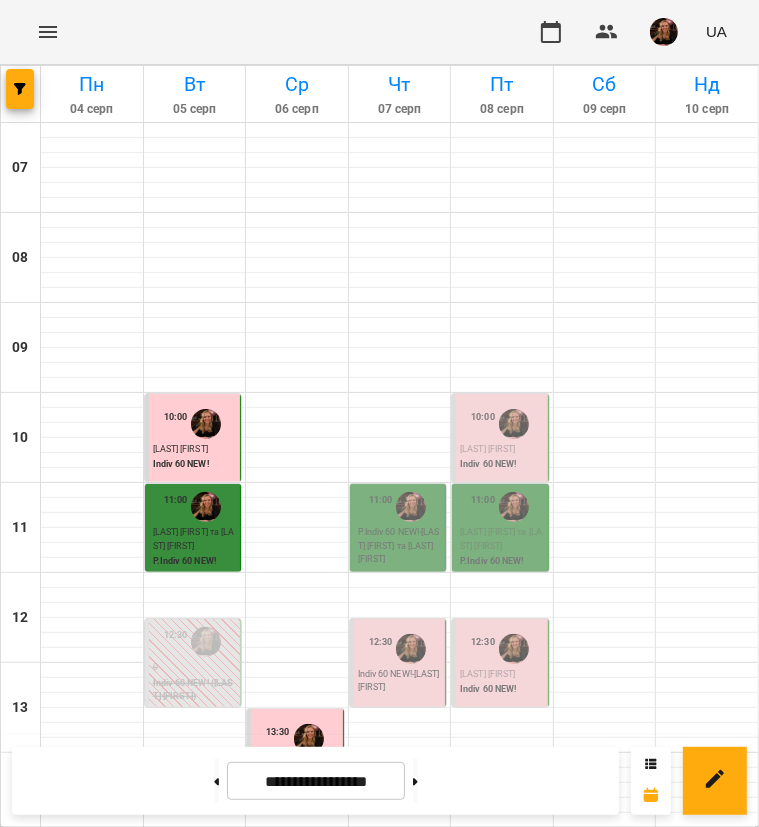 scroll, scrollTop: 200, scrollLeft: 0, axis: vertical 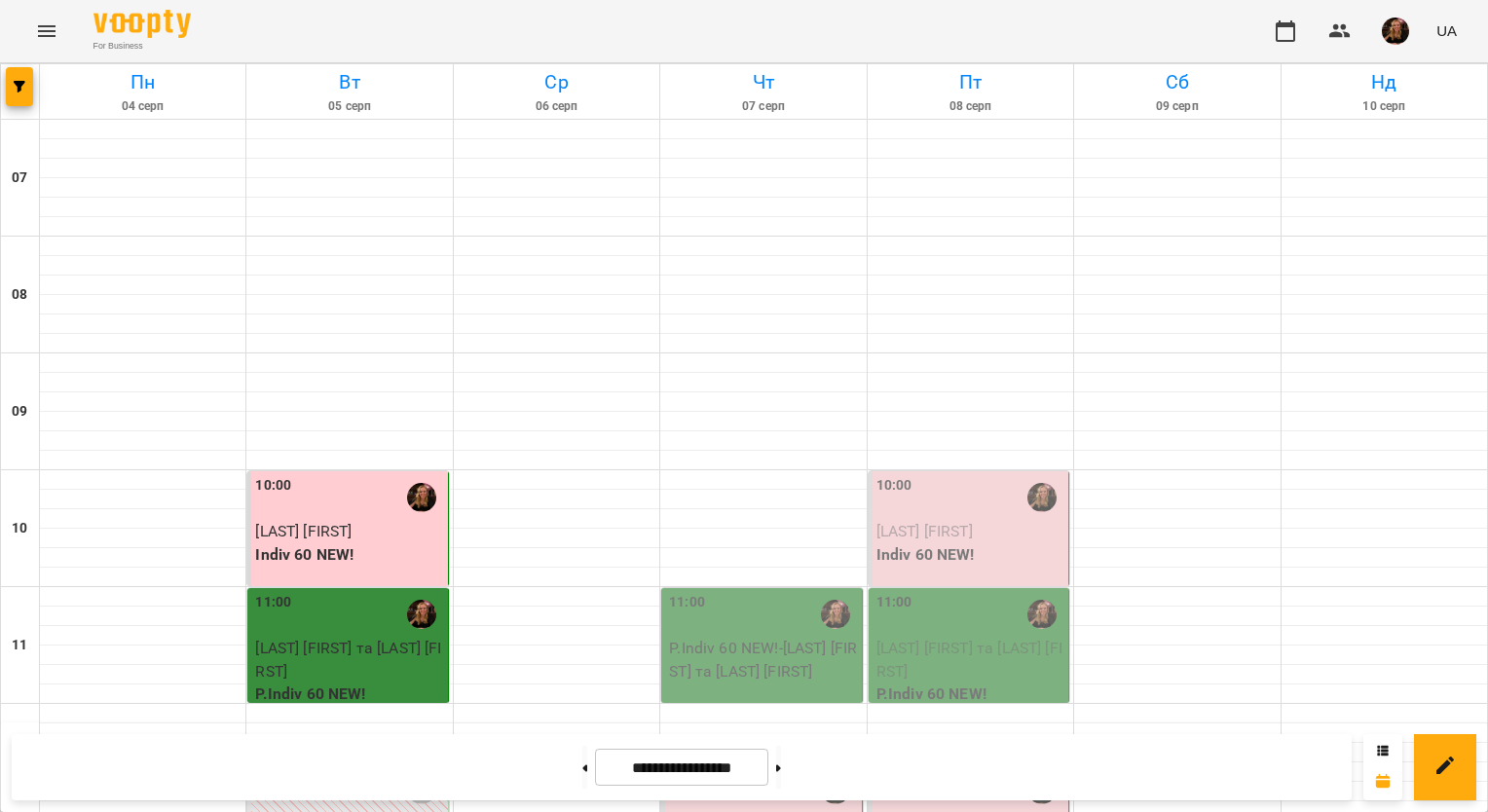 click on "INT A1 ([LAST] [FIRST] EDVIBE- ПН_СР_ПТ 17_00)" at bounding box center [556, 1384] 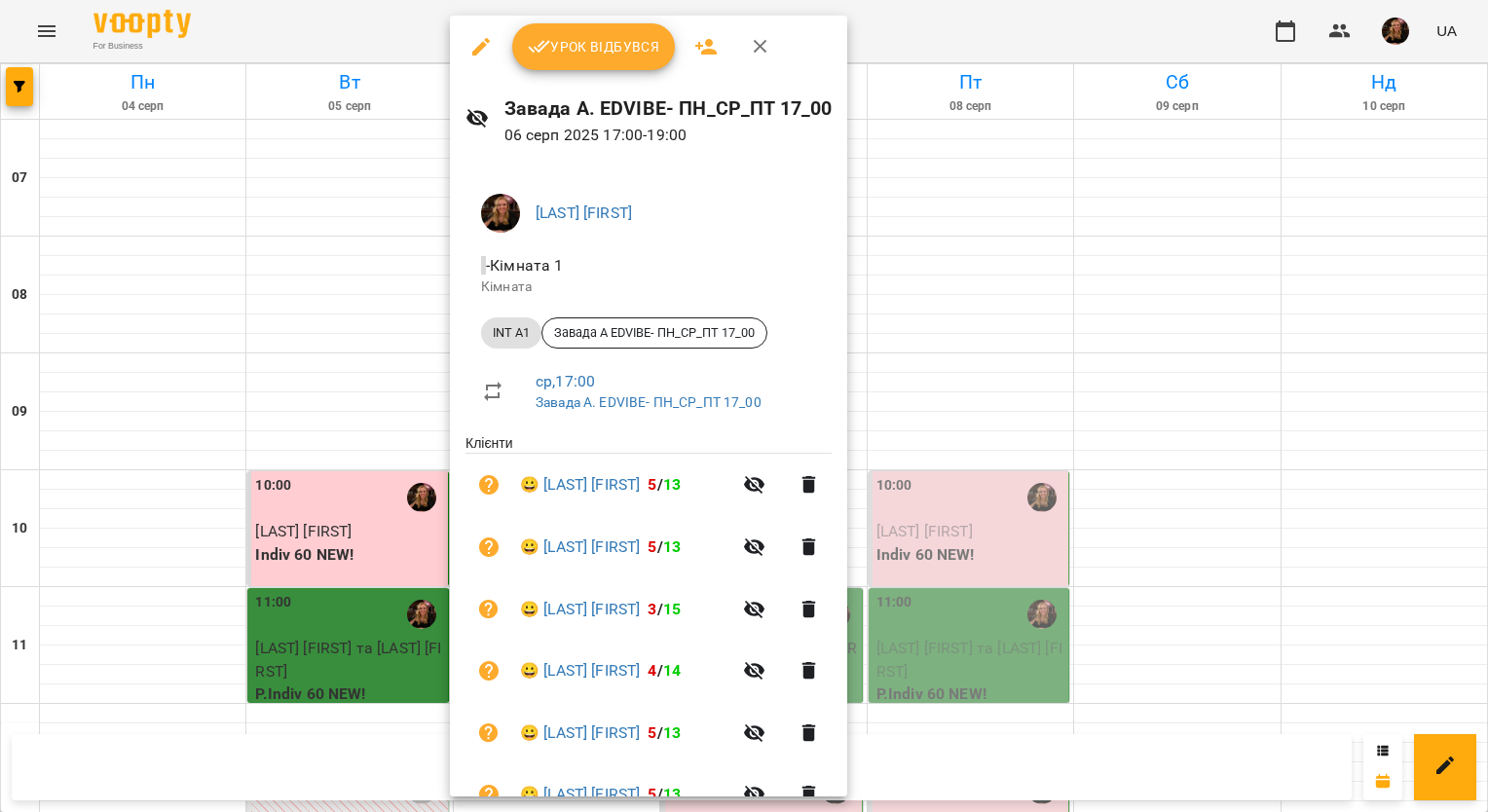 click on "Урок відбувся" at bounding box center [594, 47] 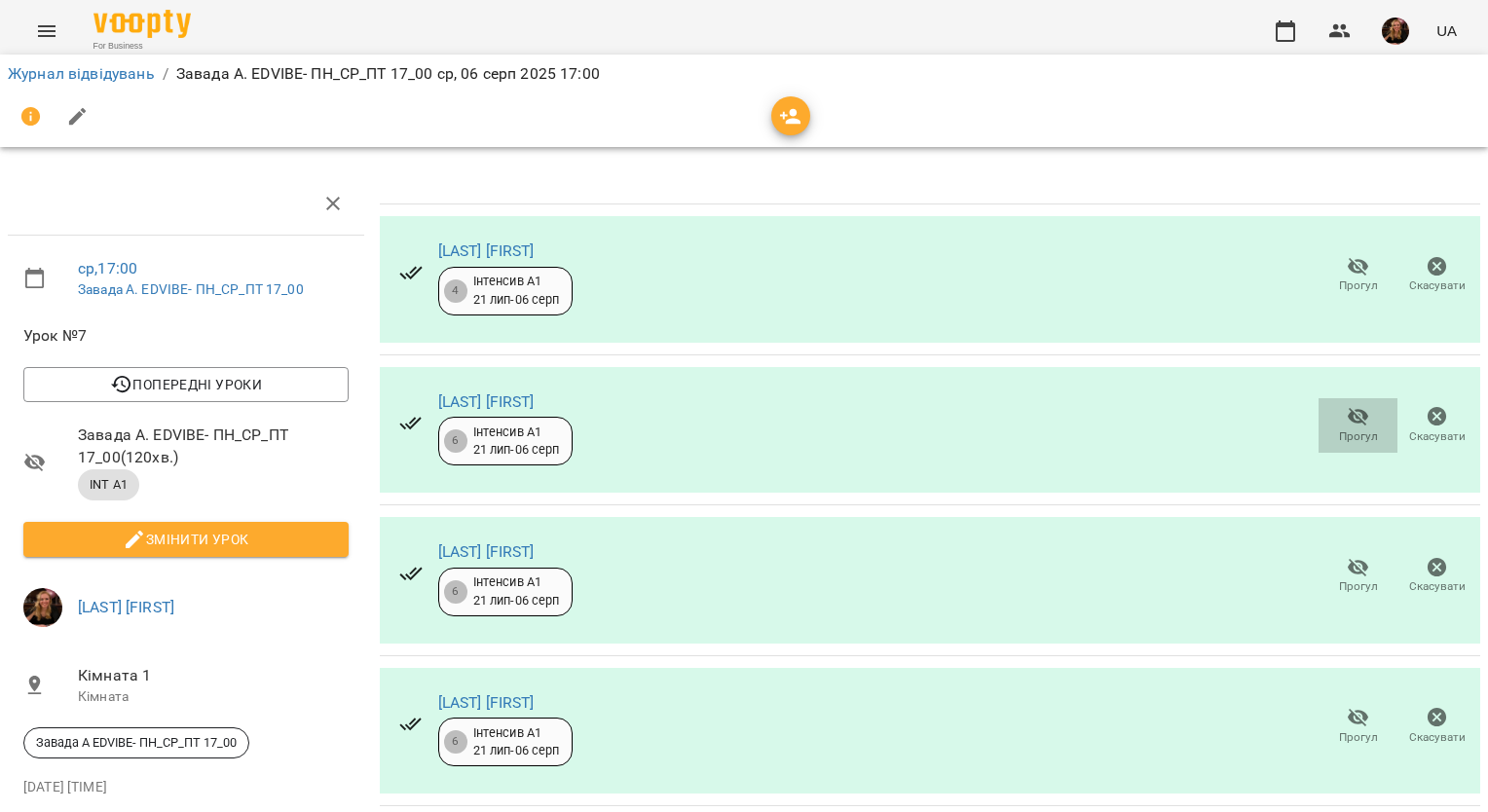 click 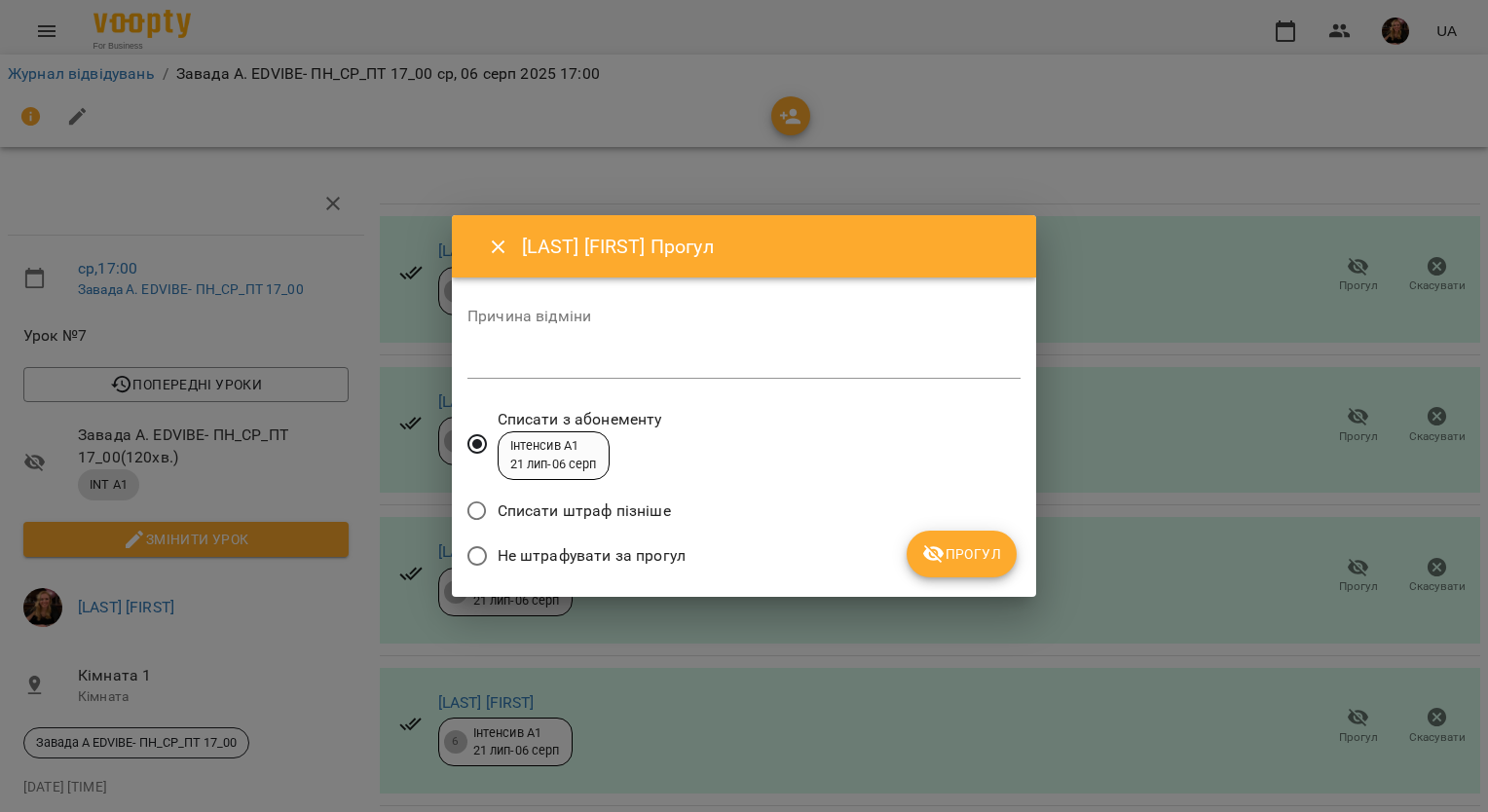 click on "Не штрафувати за прогул" at bounding box center [591, 556] 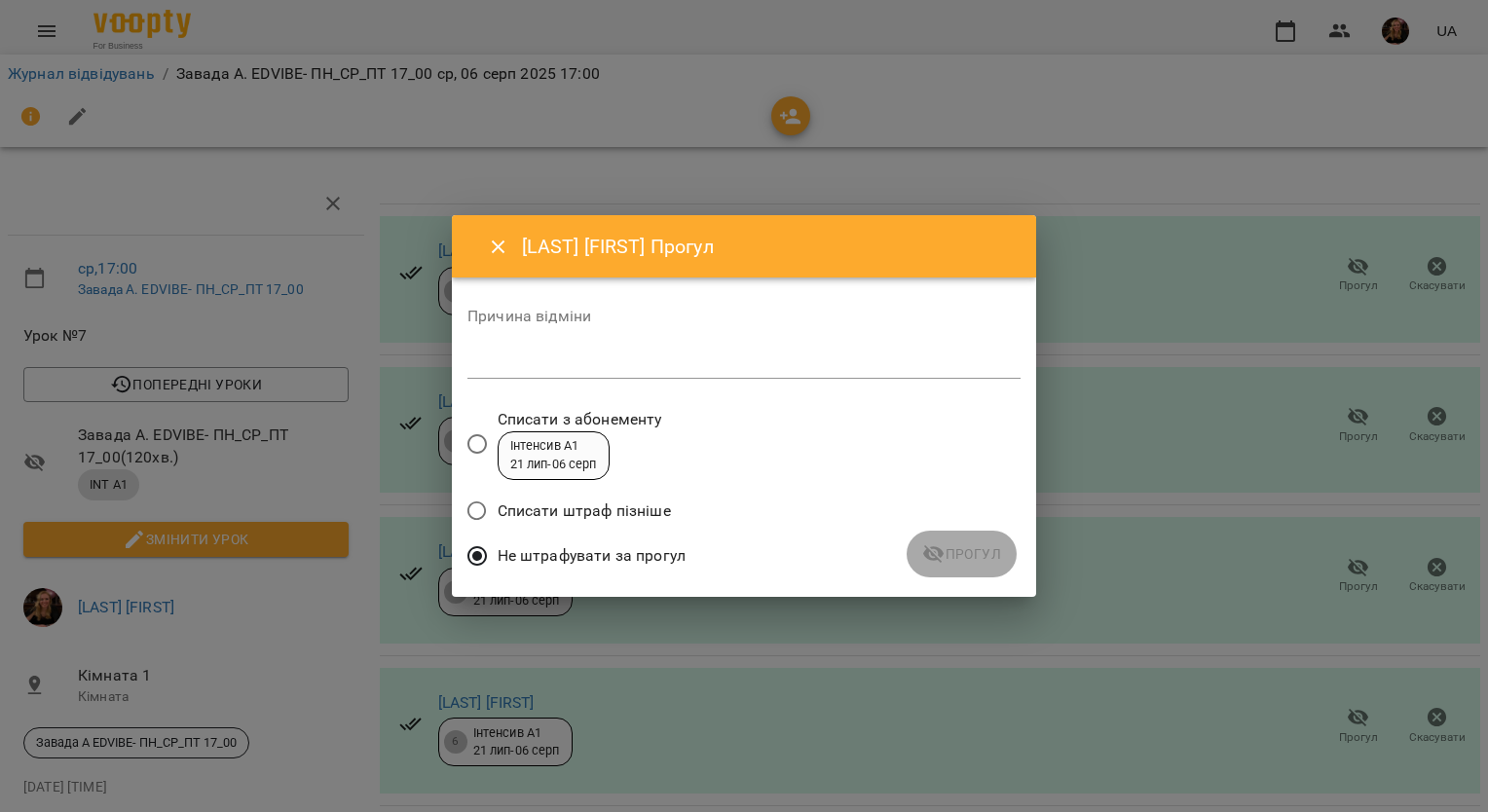 click at bounding box center [744, 362] 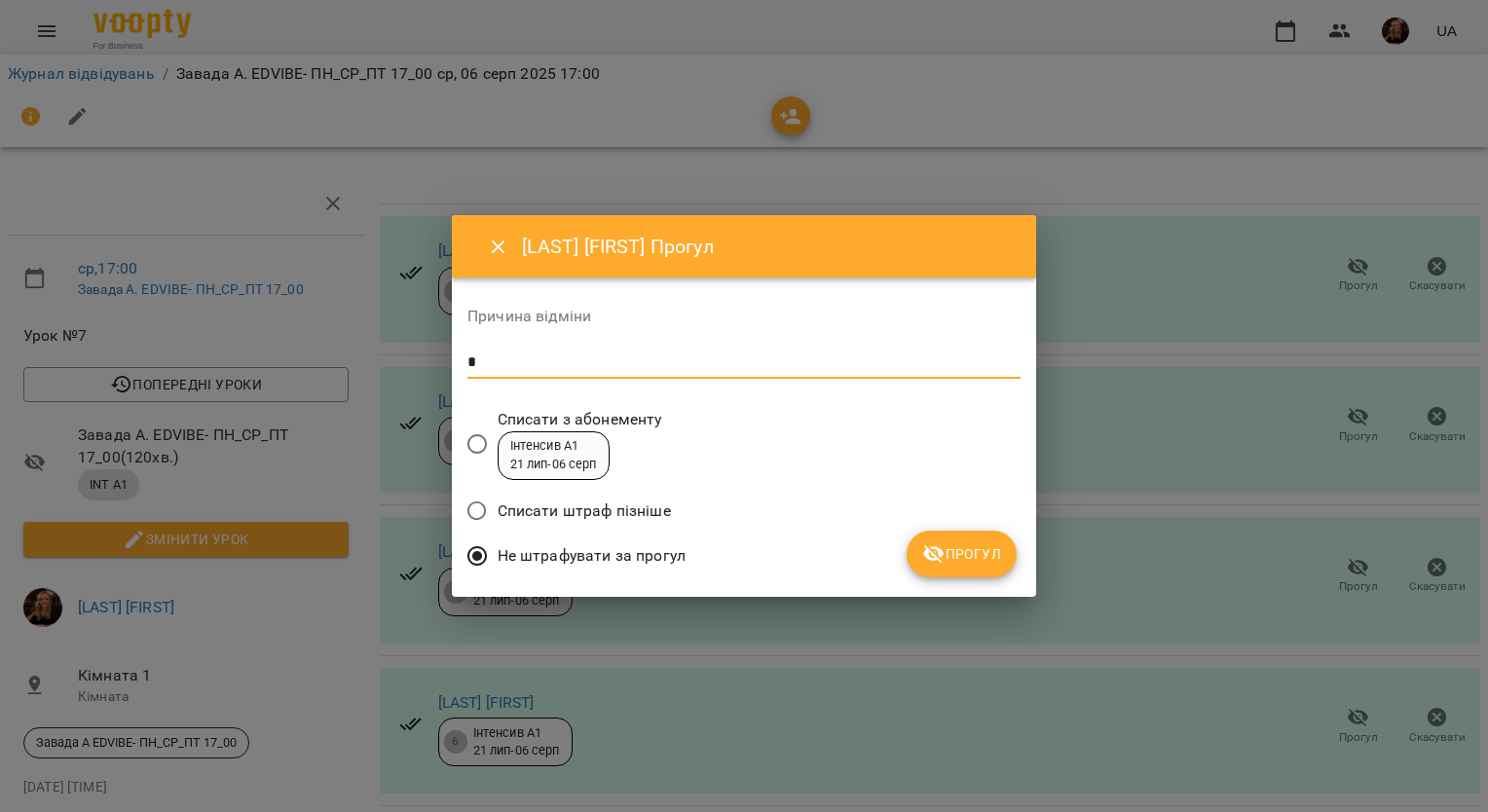 type 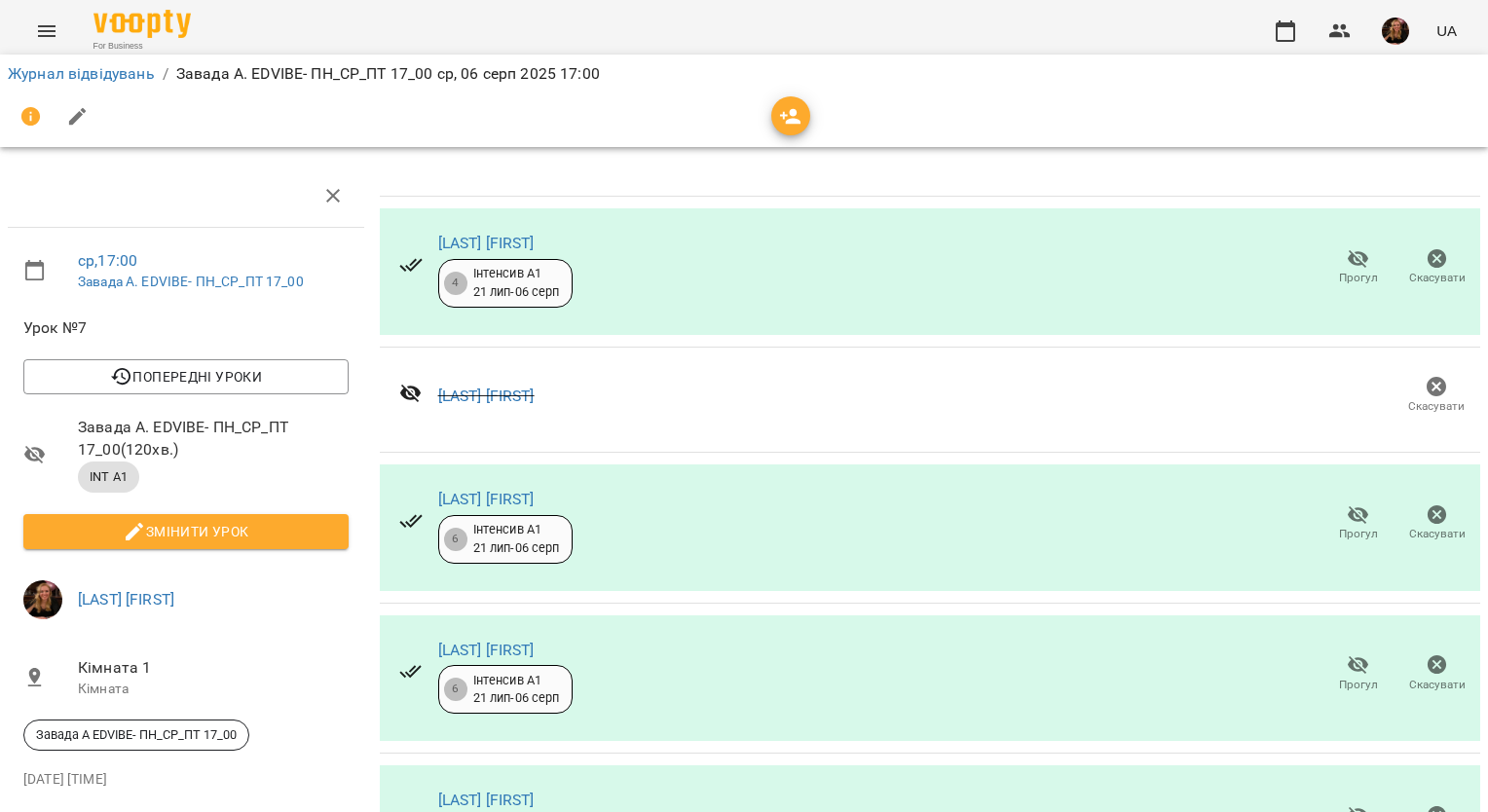 scroll, scrollTop: 0, scrollLeft: 0, axis: both 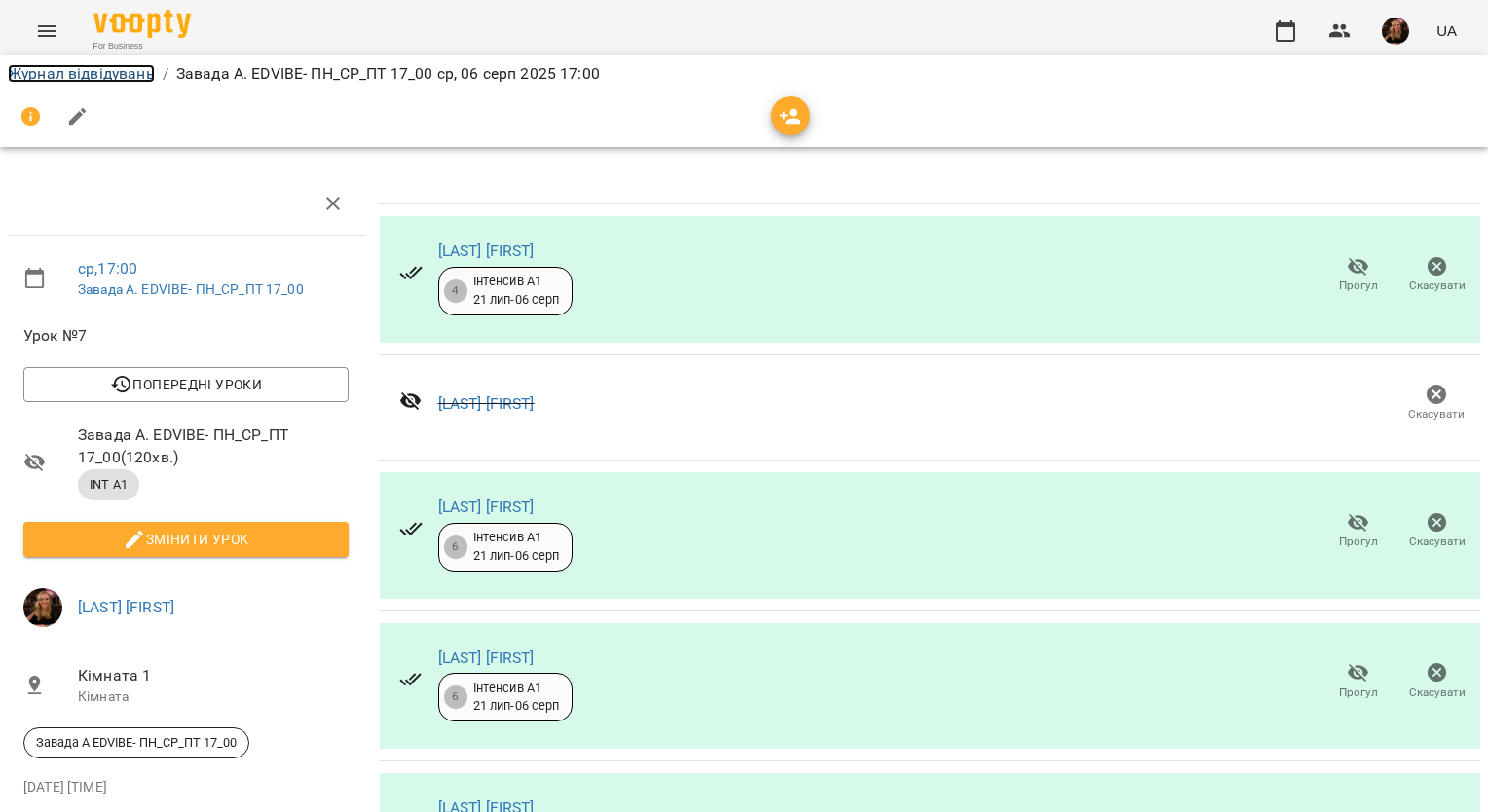 click on "Журнал відвідувань" at bounding box center [81, 73] 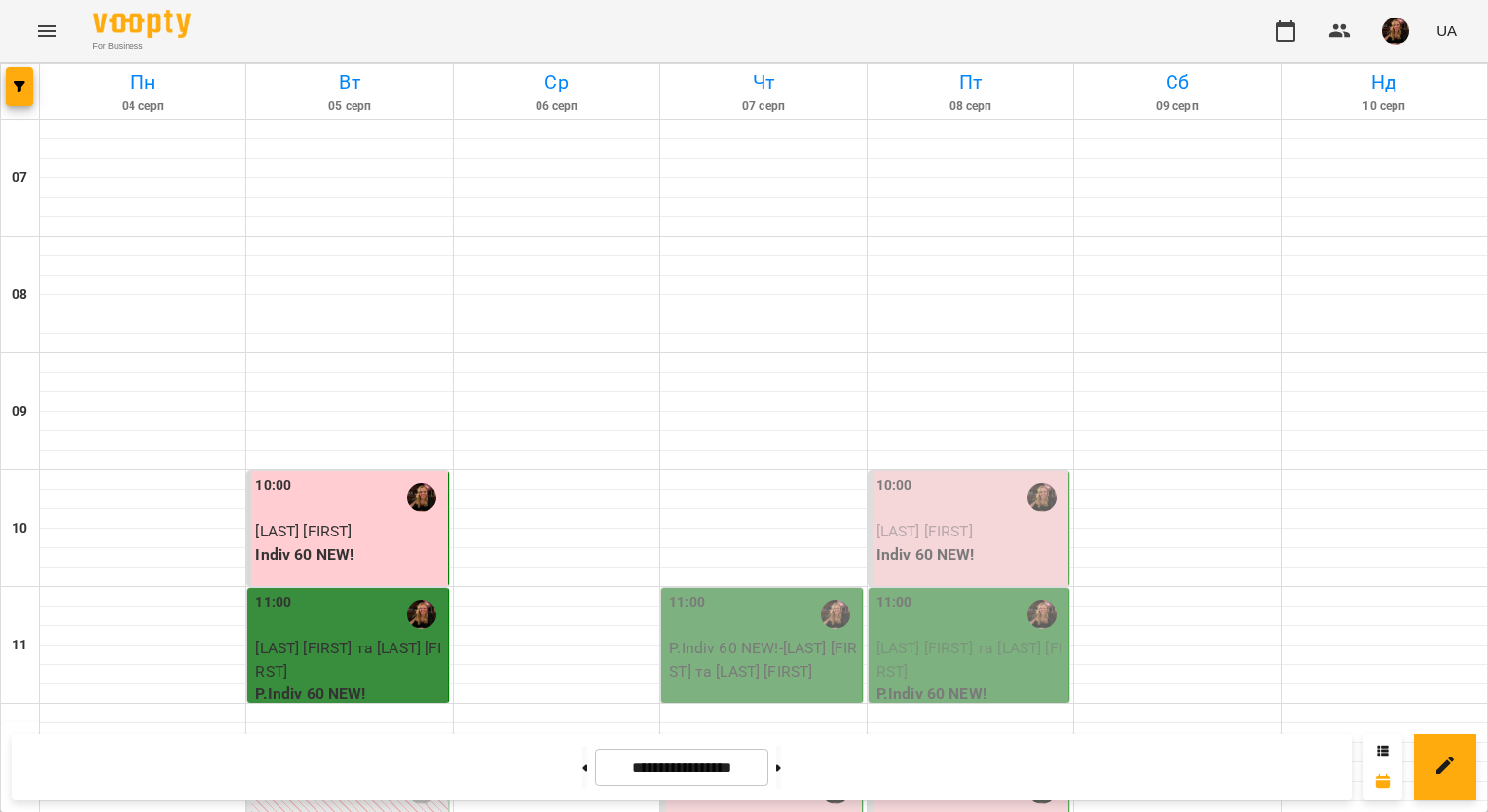 scroll, scrollTop: 1071, scrollLeft: 0, axis: vertical 